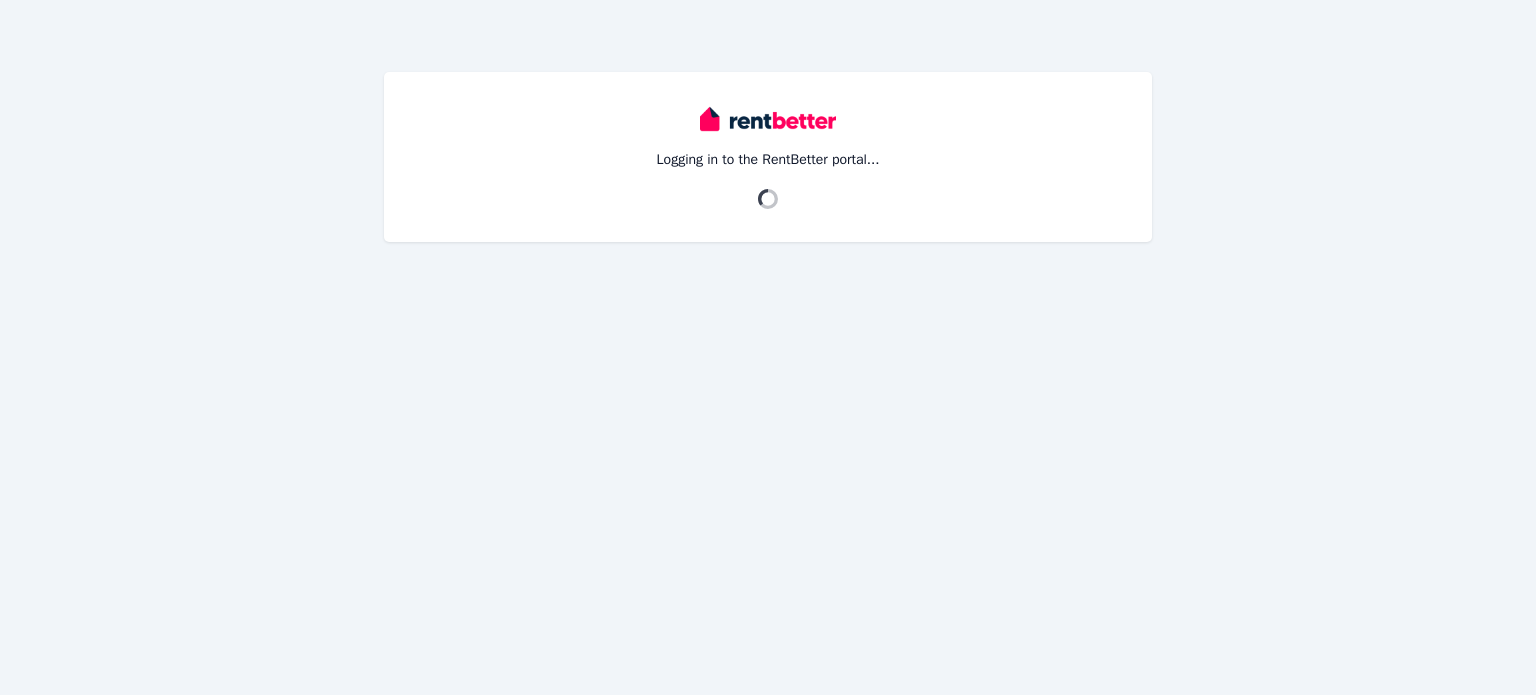 scroll, scrollTop: 0, scrollLeft: 0, axis: both 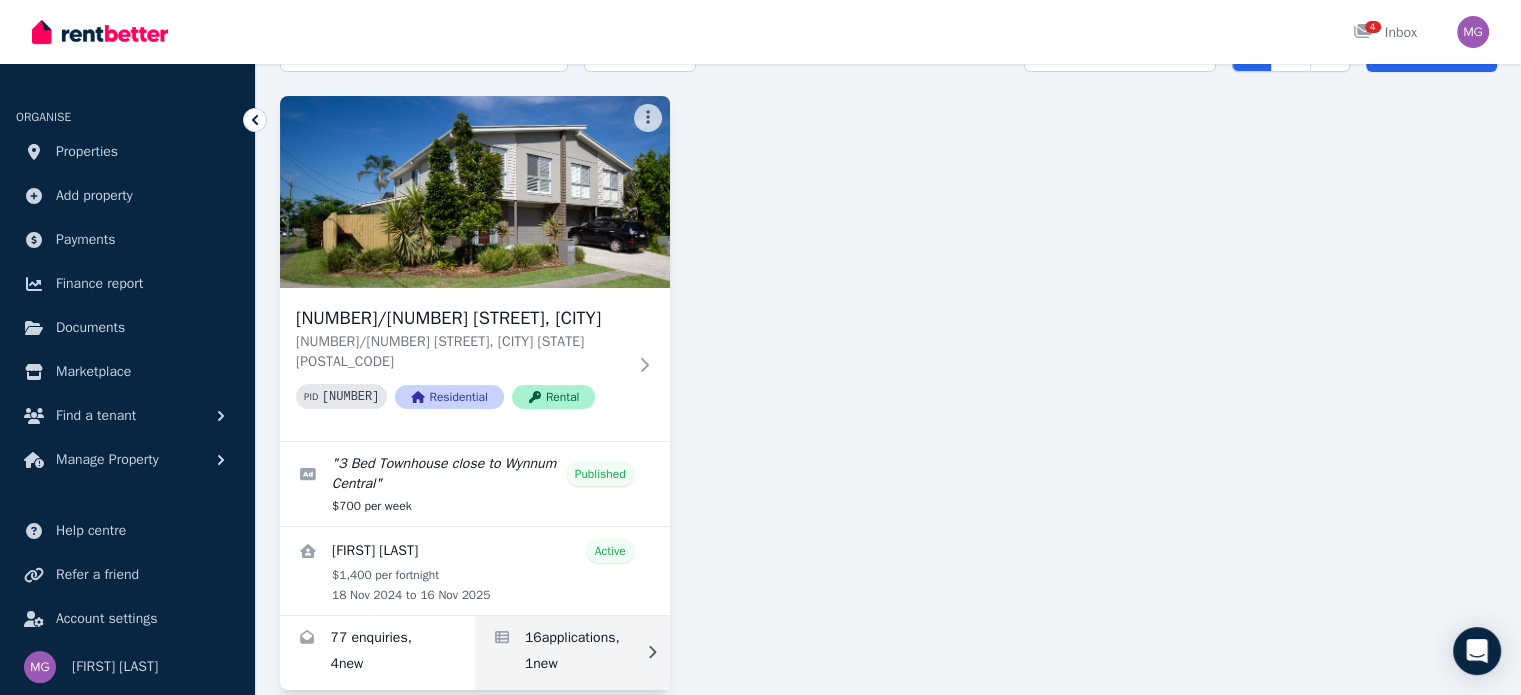 click at bounding box center (572, 653) 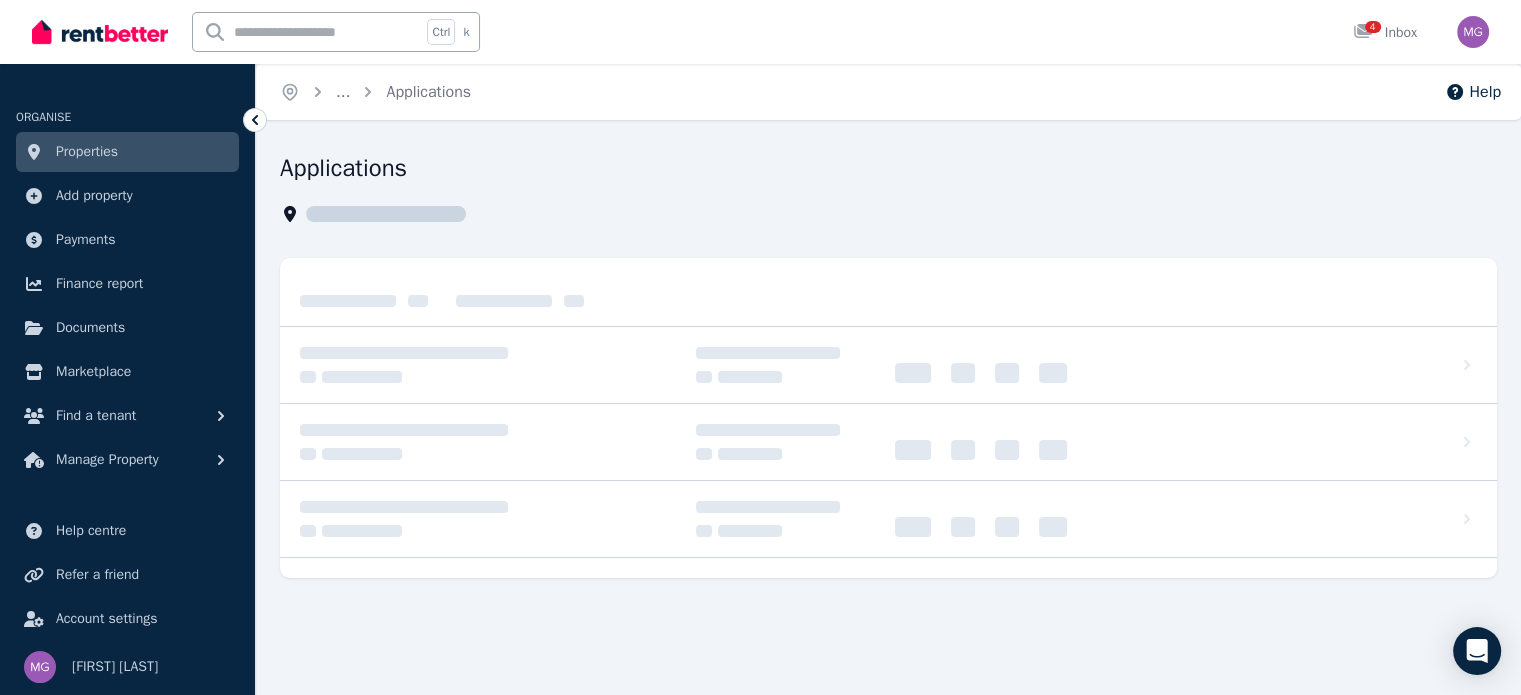 scroll, scrollTop: 0, scrollLeft: 0, axis: both 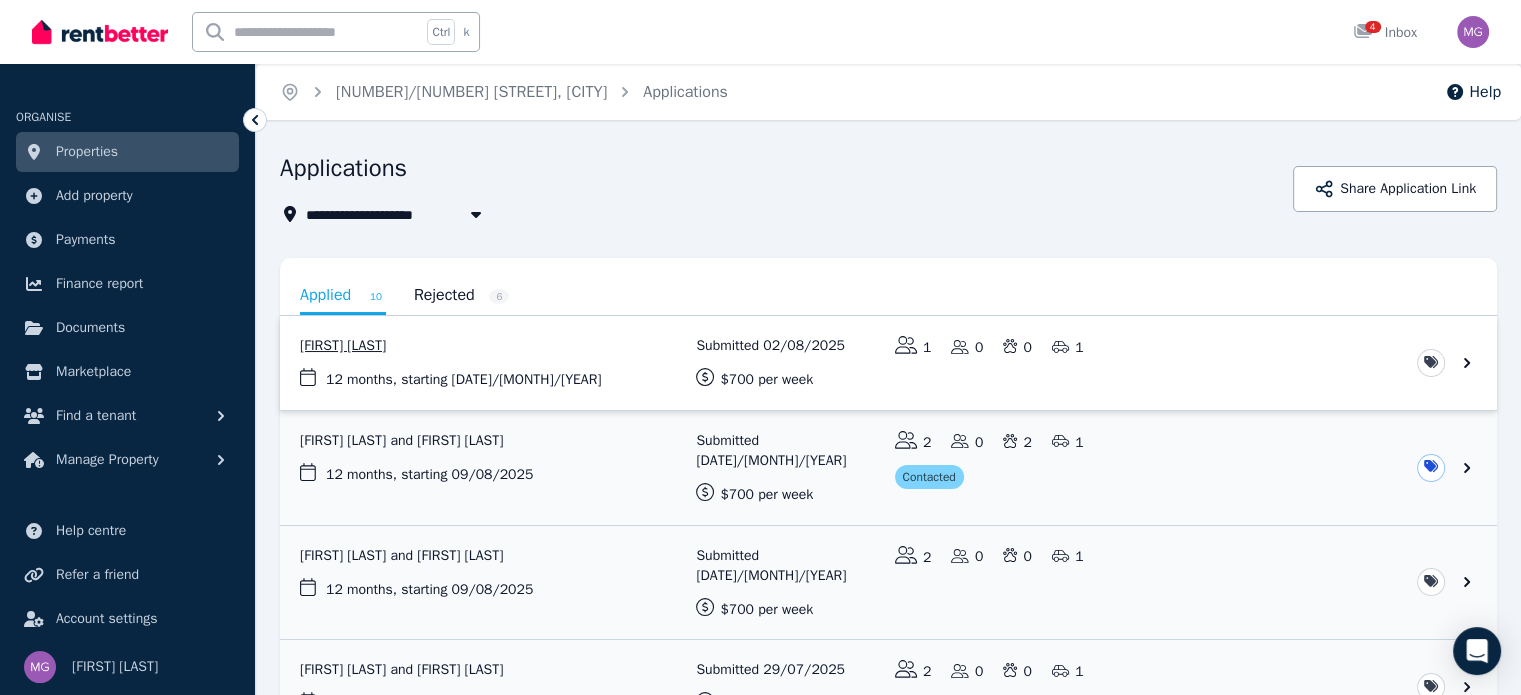 click at bounding box center [888, 363] 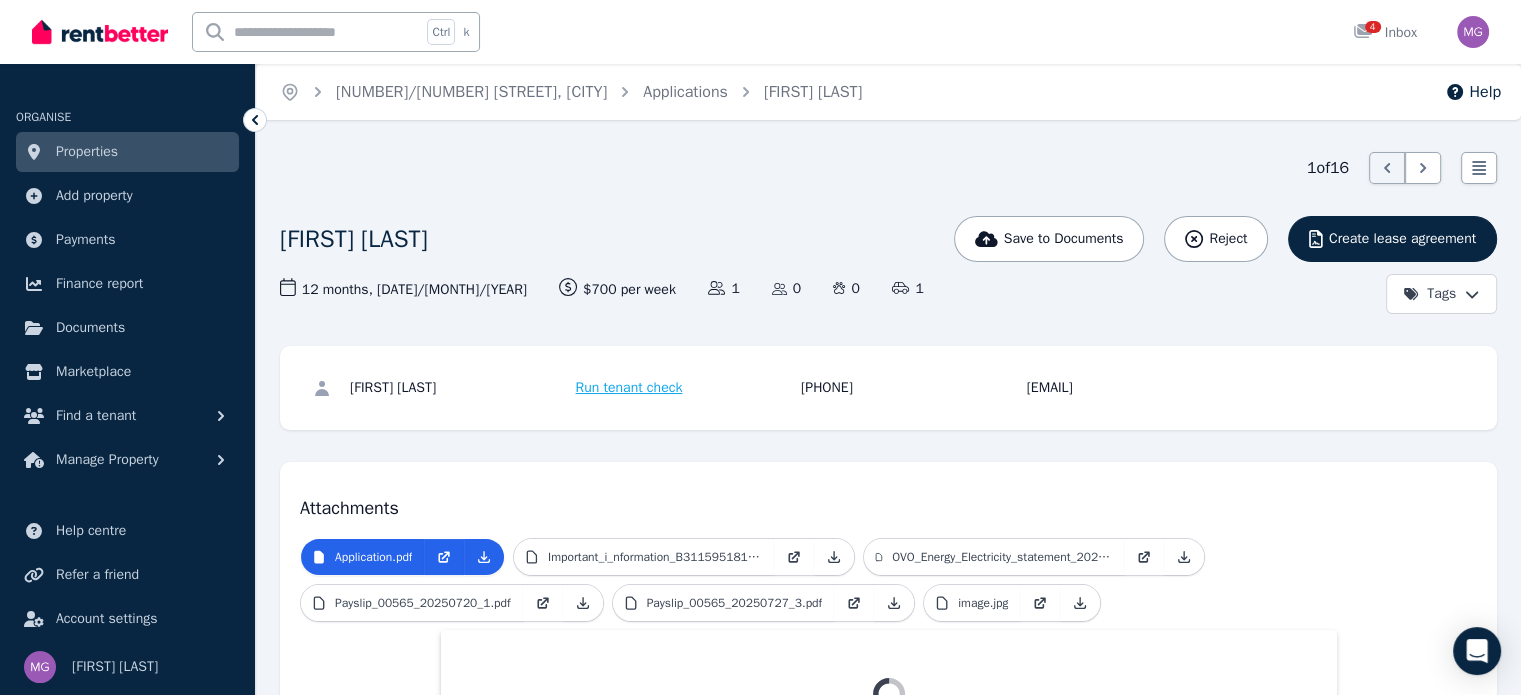 scroll, scrollTop: 225, scrollLeft: 0, axis: vertical 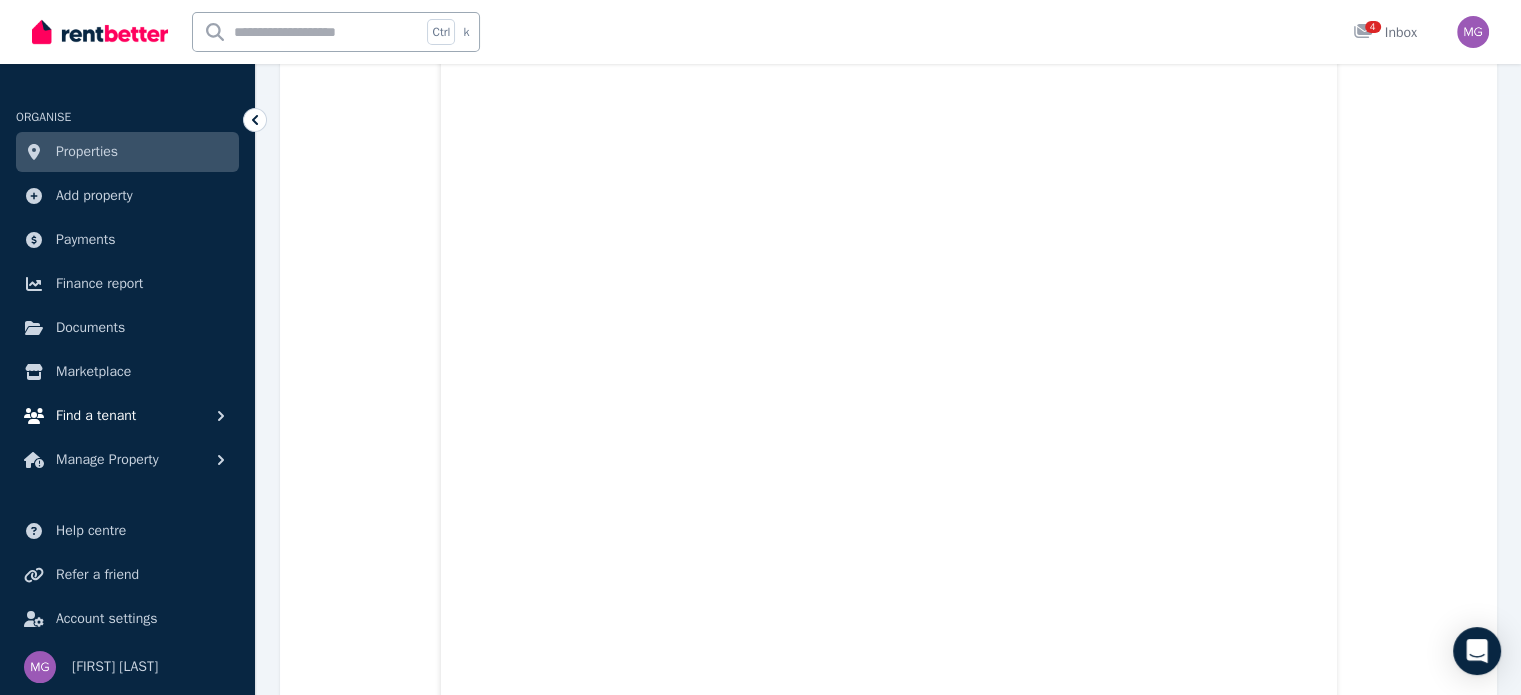 click on "Find a tenant" at bounding box center [96, 416] 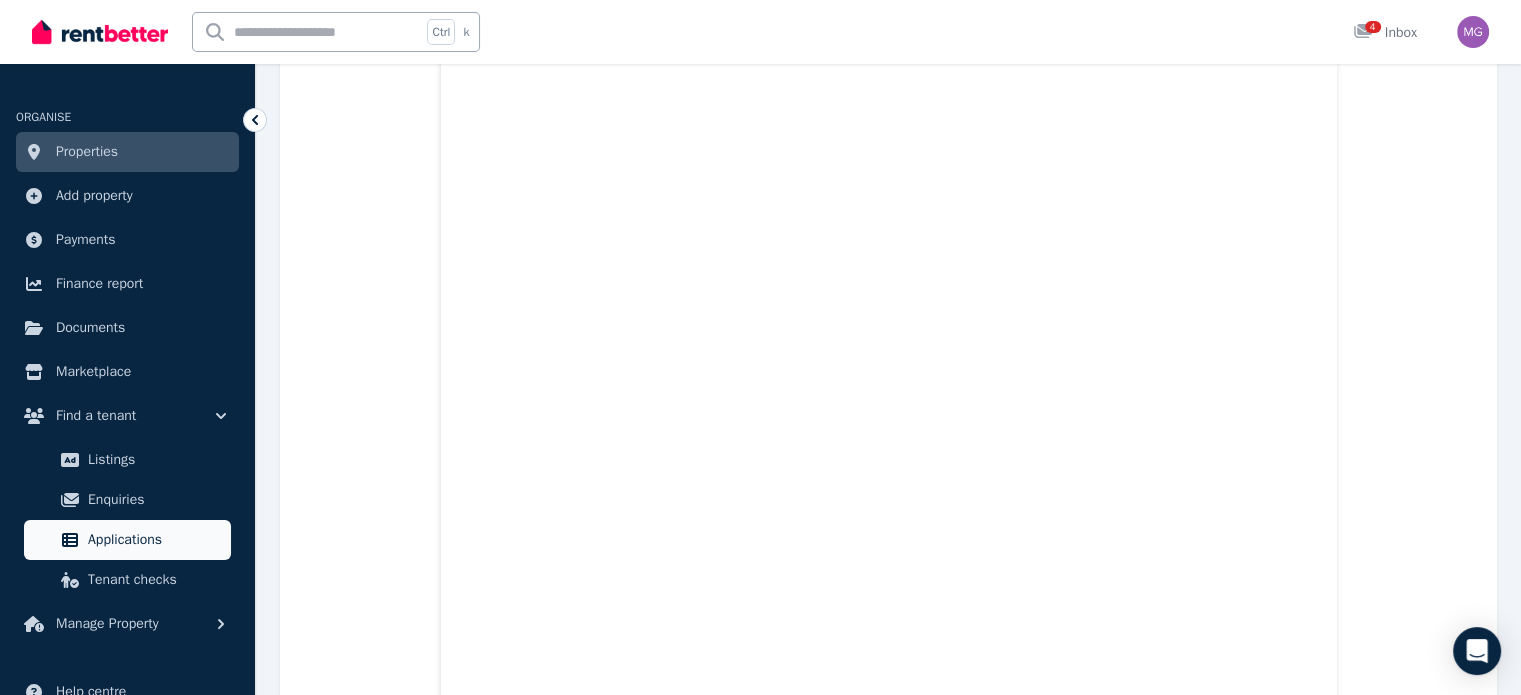 click on "Applications" at bounding box center [155, 540] 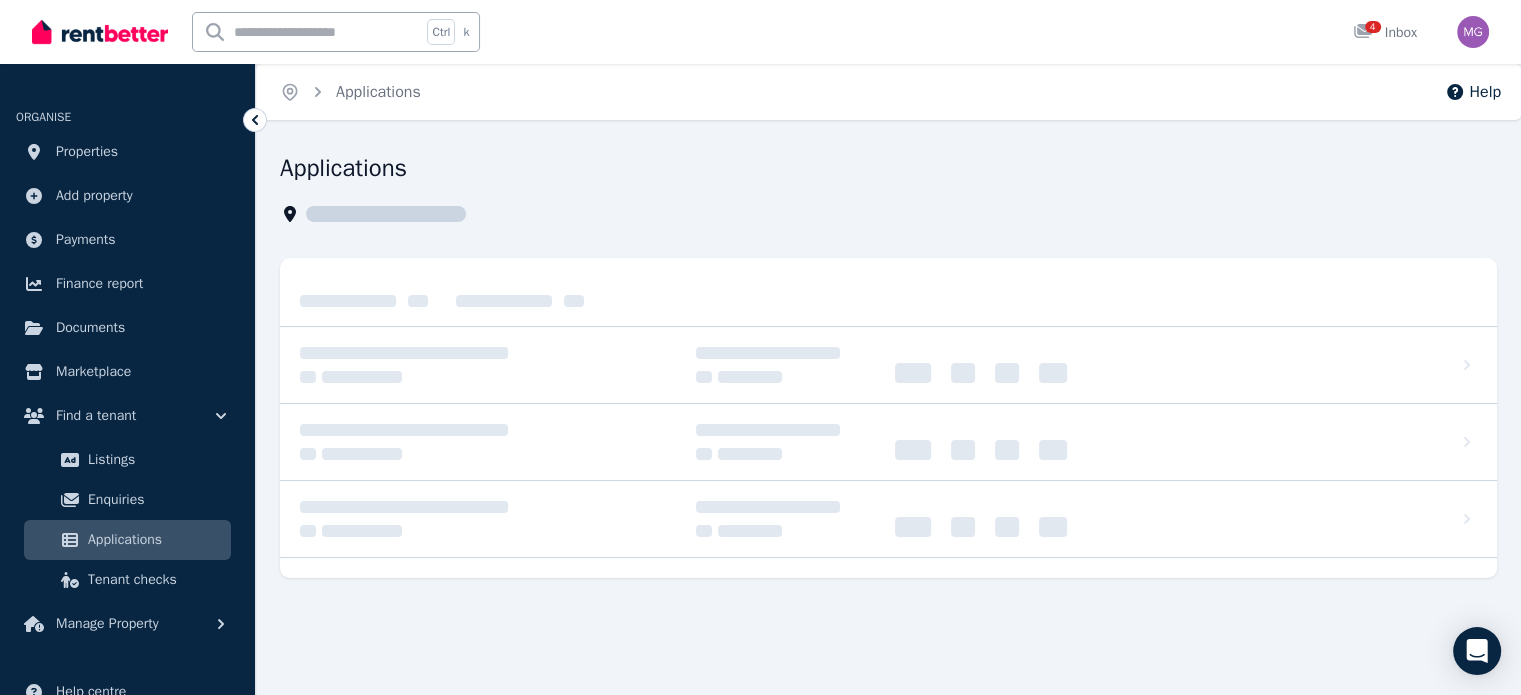 scroll, scrollTop: 0, scrollLeft: 0, axis: both 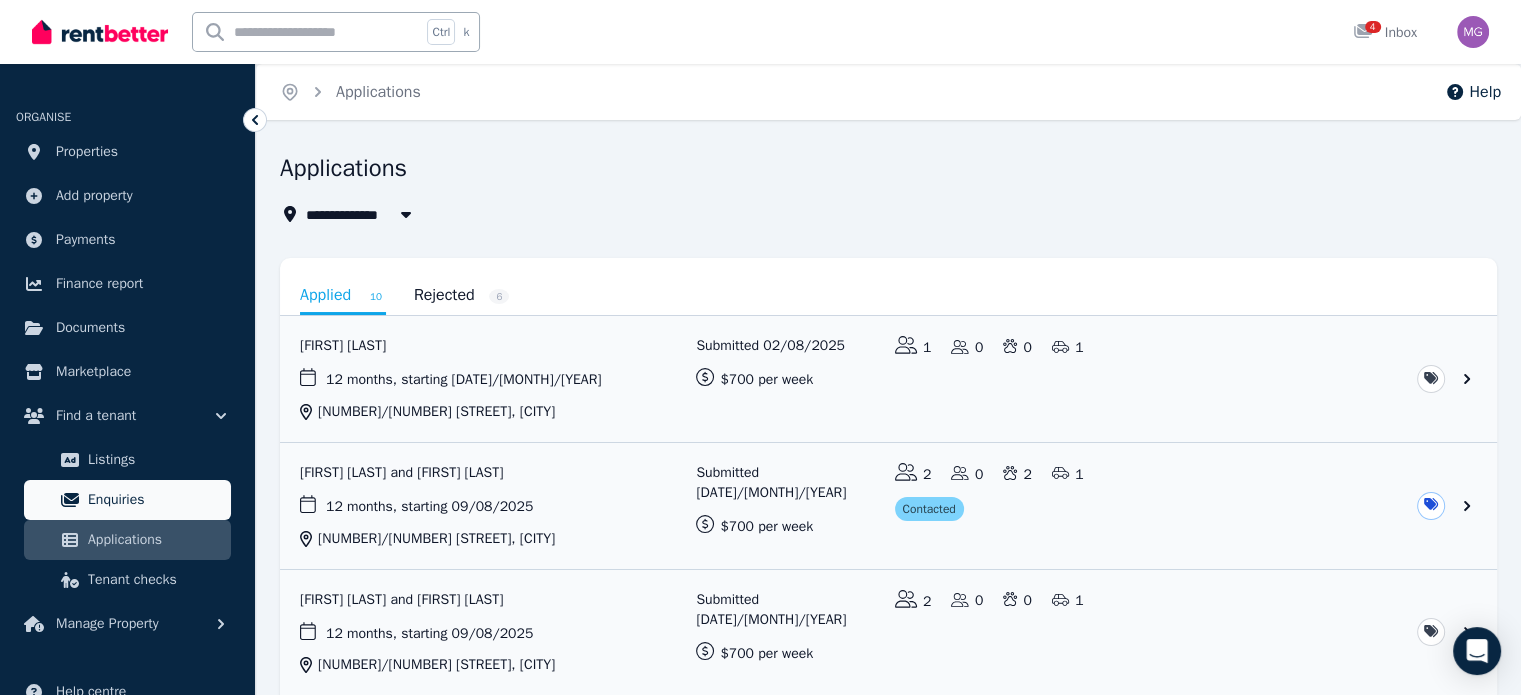 click on "Enquiries" at bounding box center [155, 500] 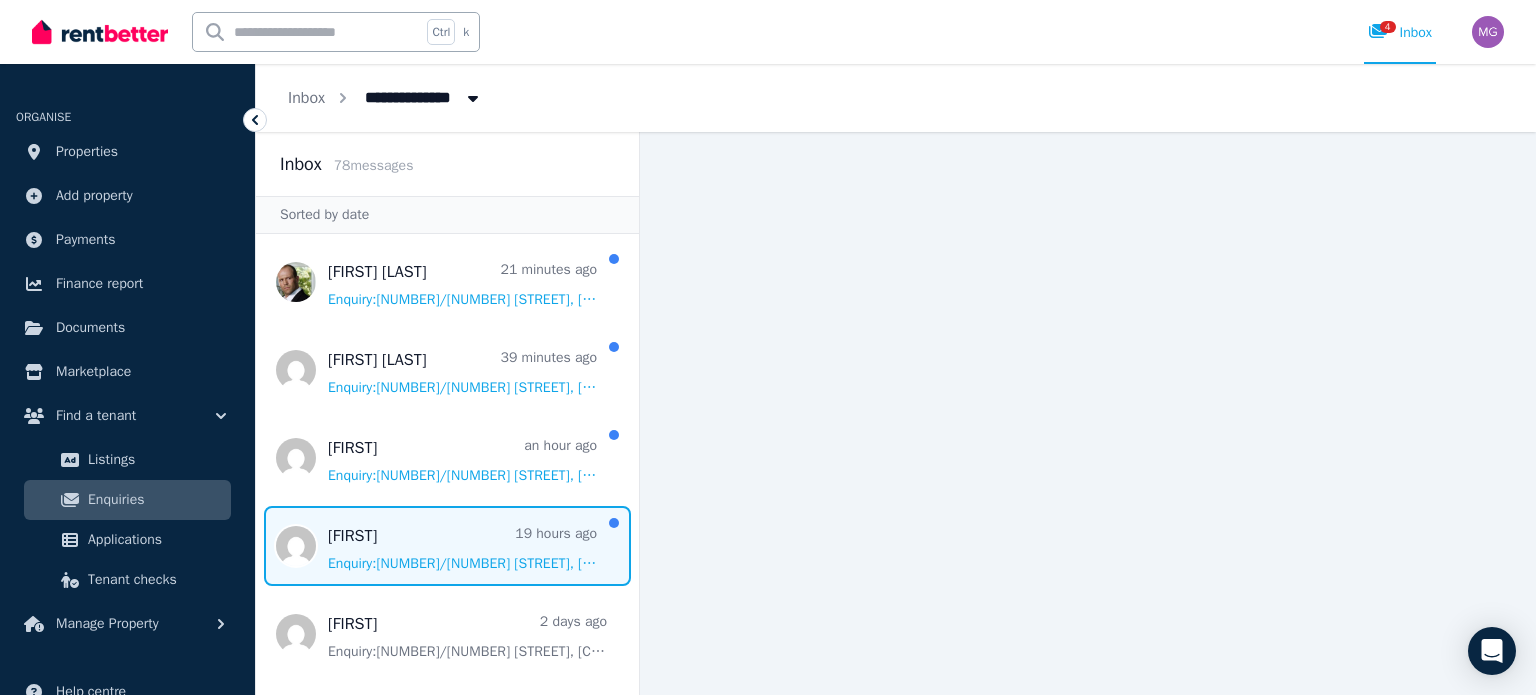 click at bounding box center (447, 546) 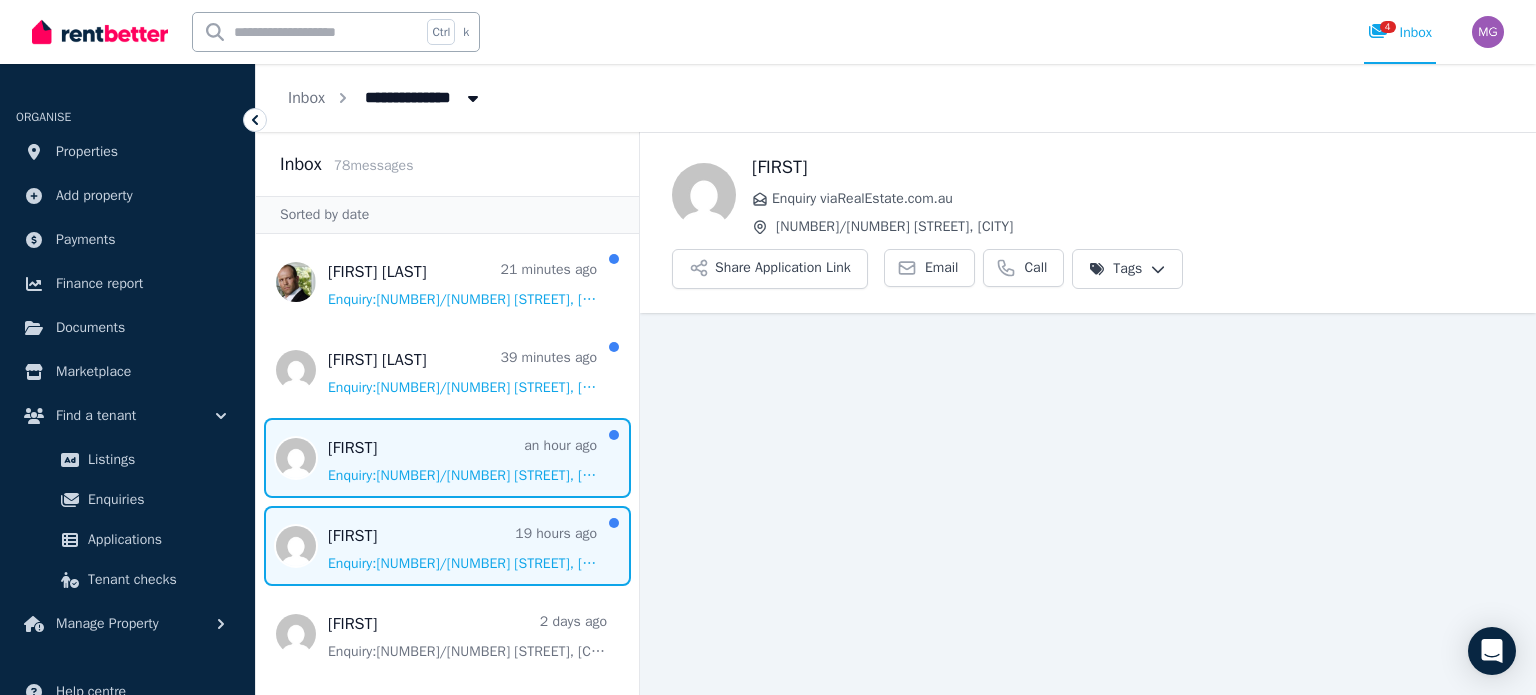 click at bounding box center [447, 458] 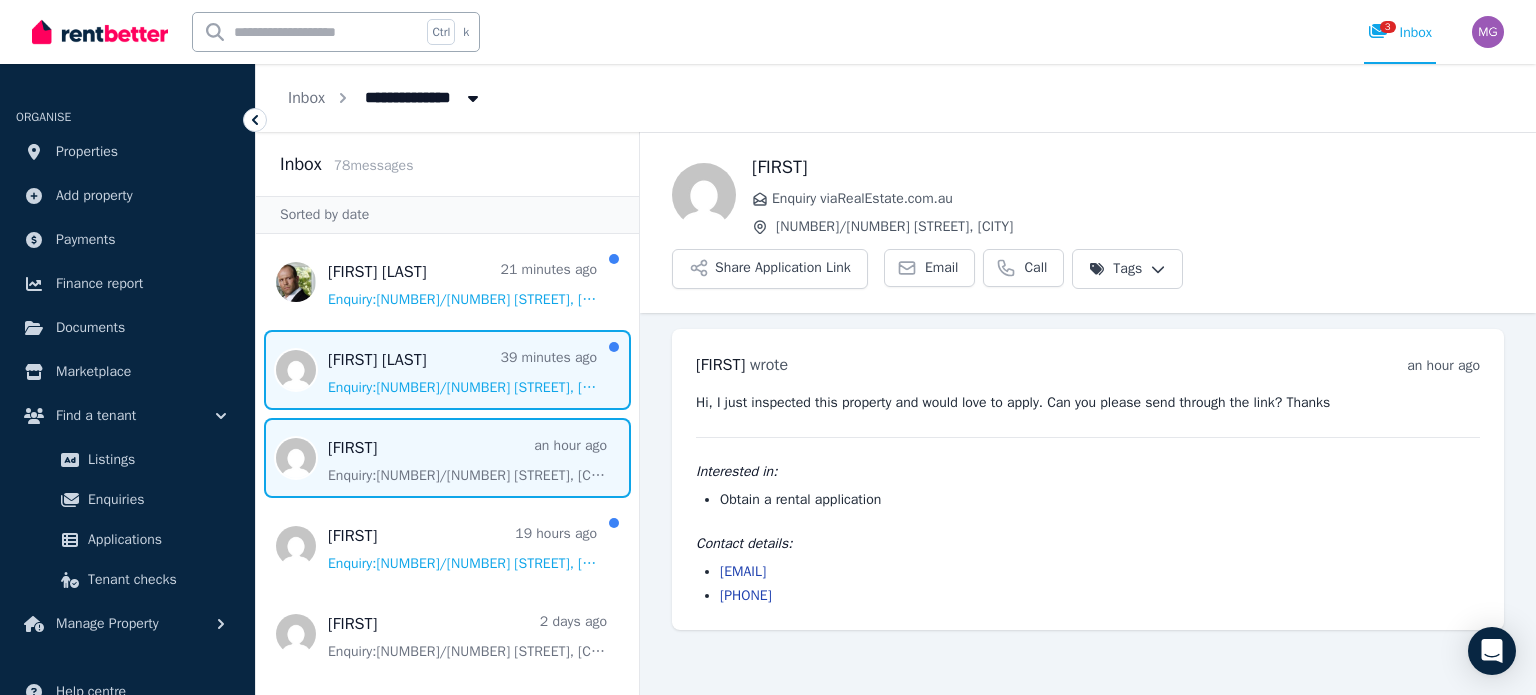 click at bounding box center [447, 370] 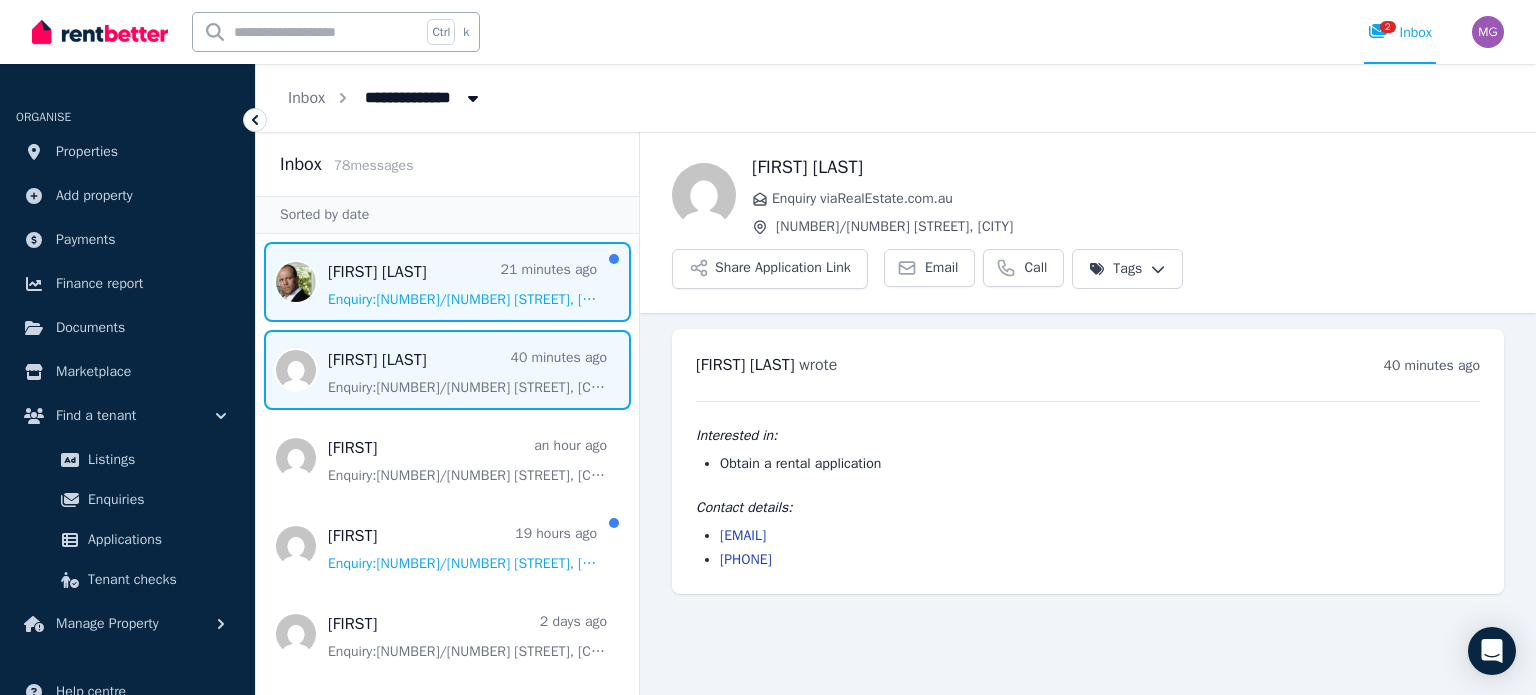 click at bounding box center (447, 282) 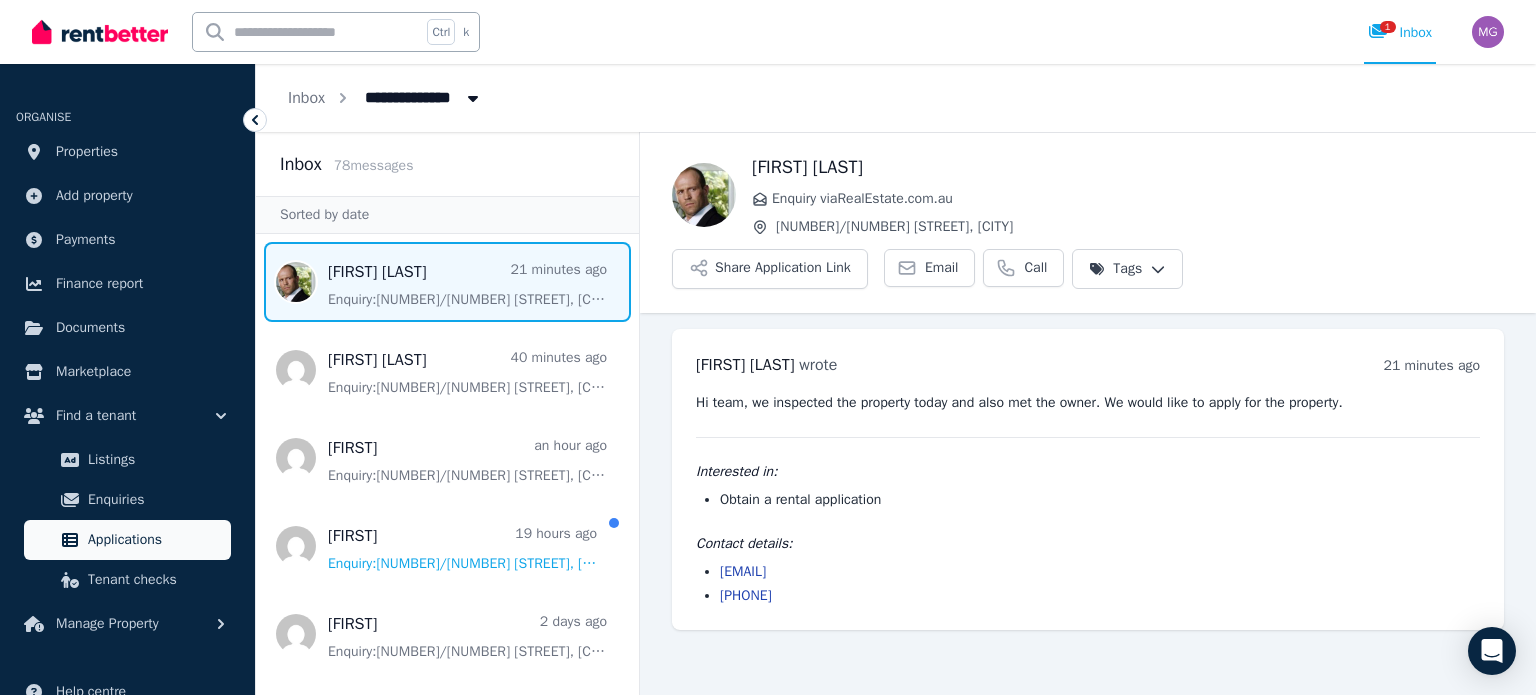 click on "Applications" at bounding box center (155, 540) 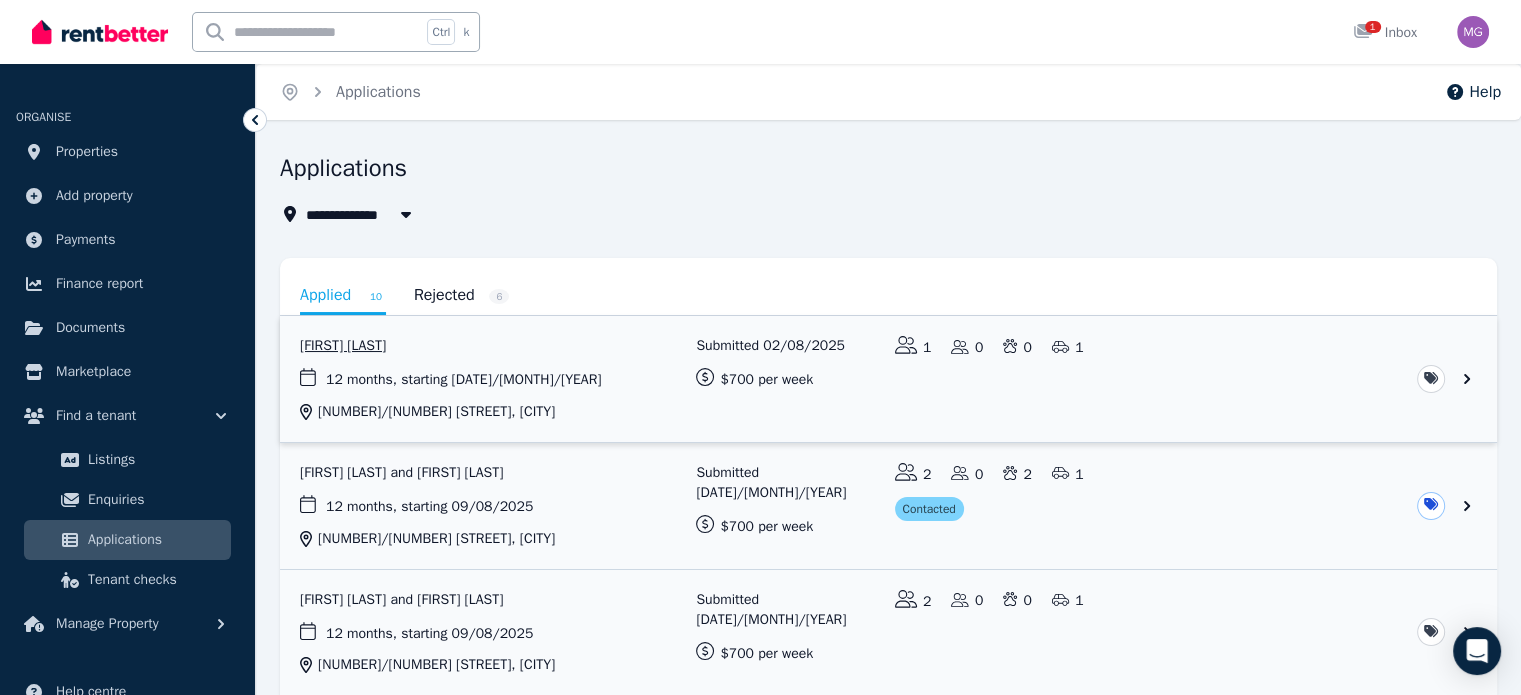 click at bounding box center (888, 379) 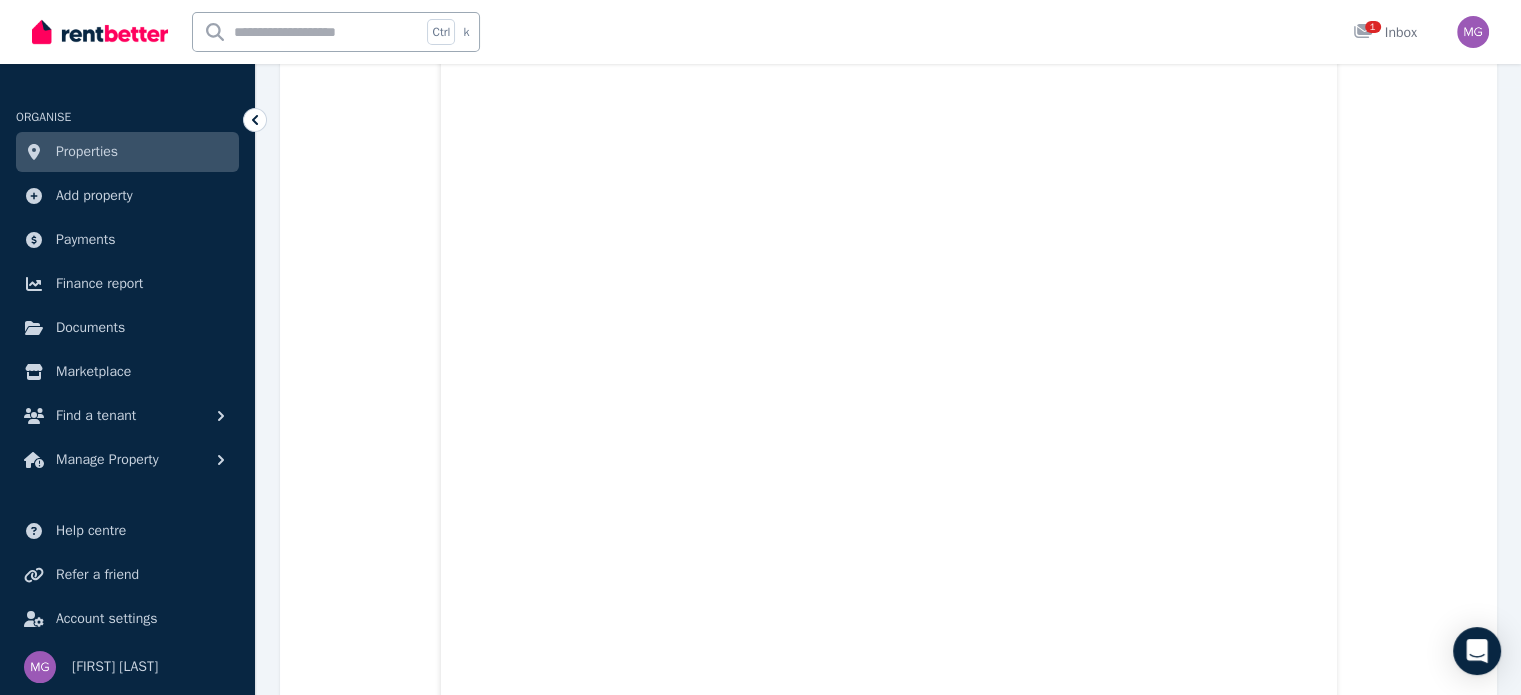 scroll, scrollTop: 1417, scrollLeft: 0, axis: vertical 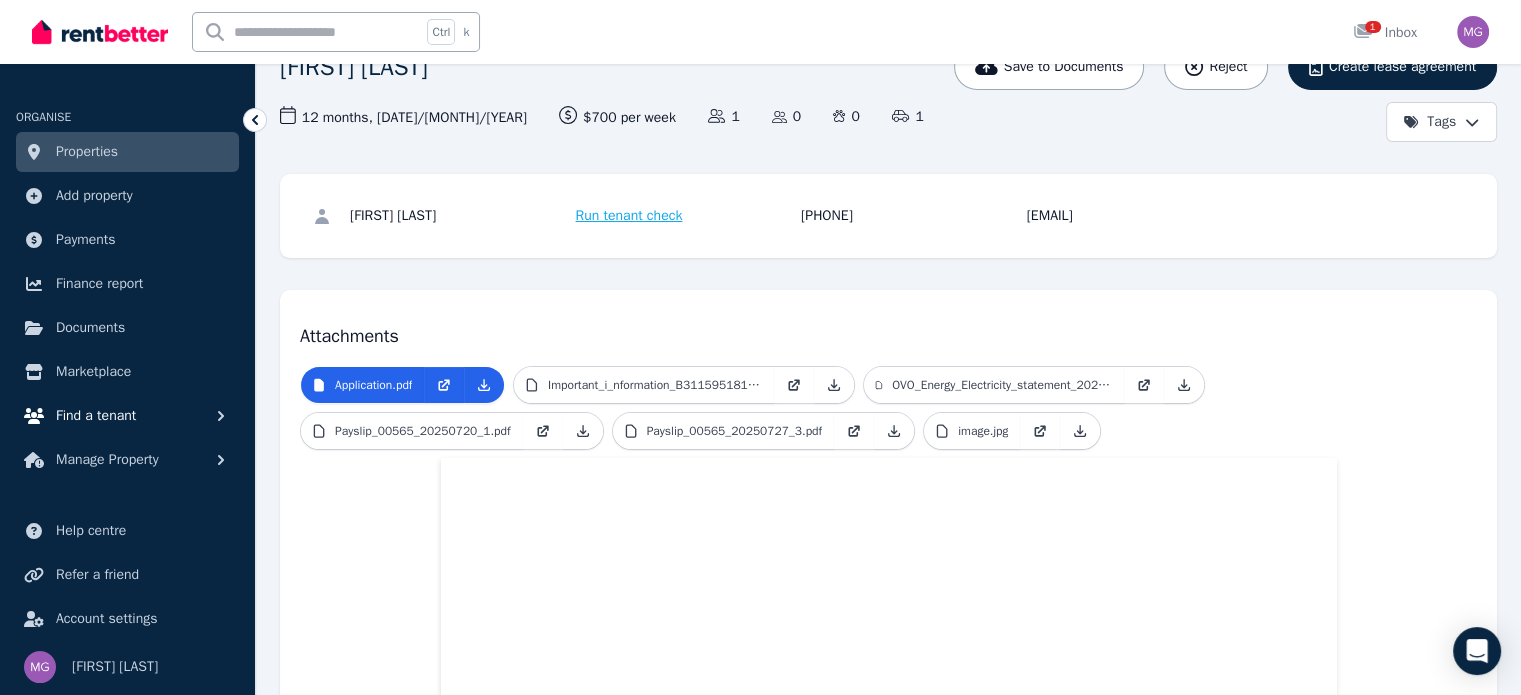 click 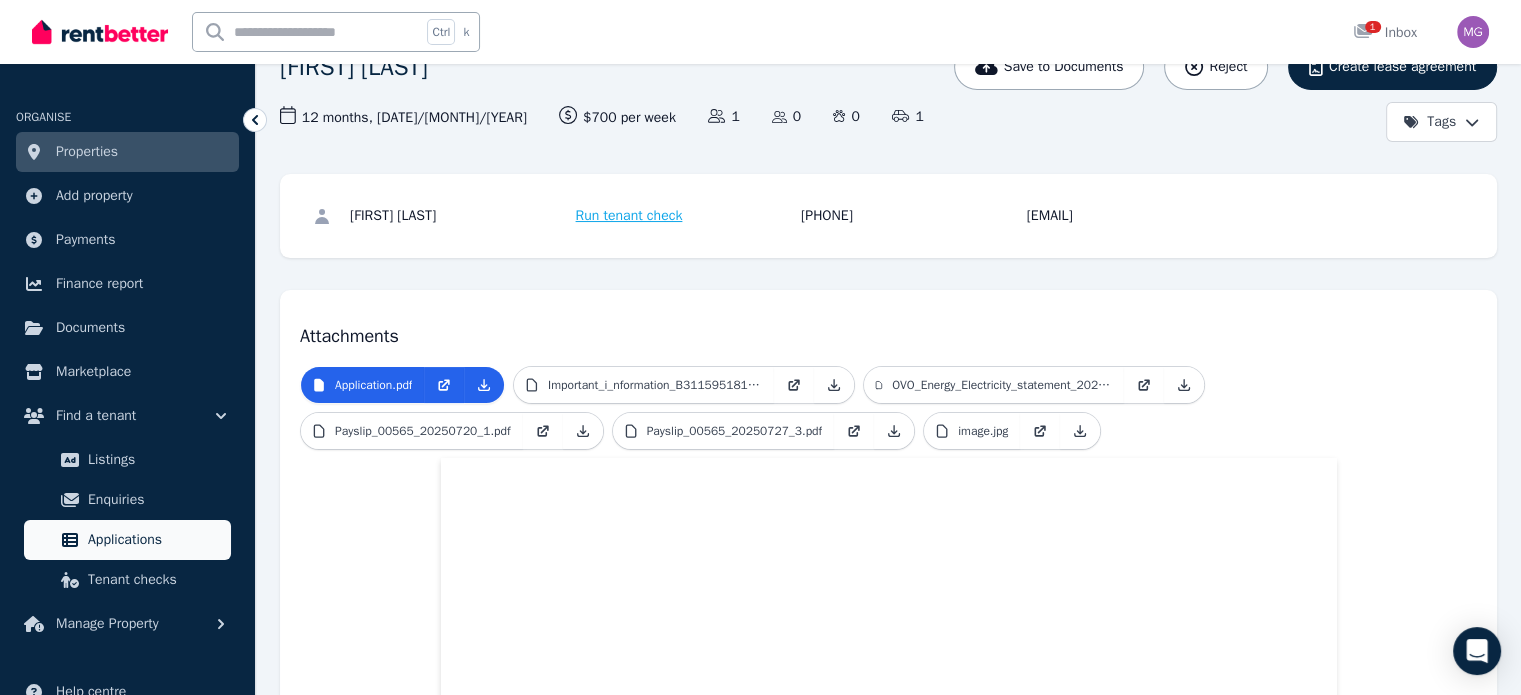 click on "Applications" at bounding box center (155, 540) 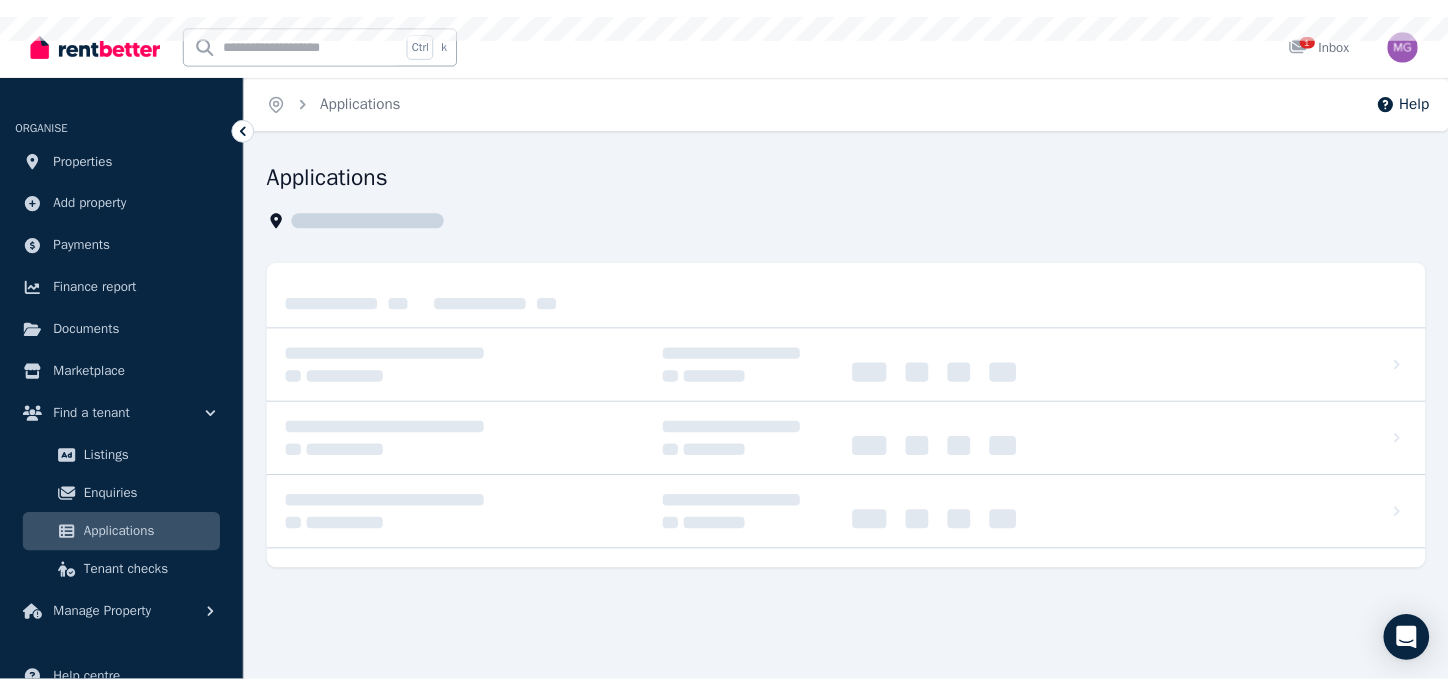 scroll, scrollTop: 0, scrollLeft: 0, axis: both 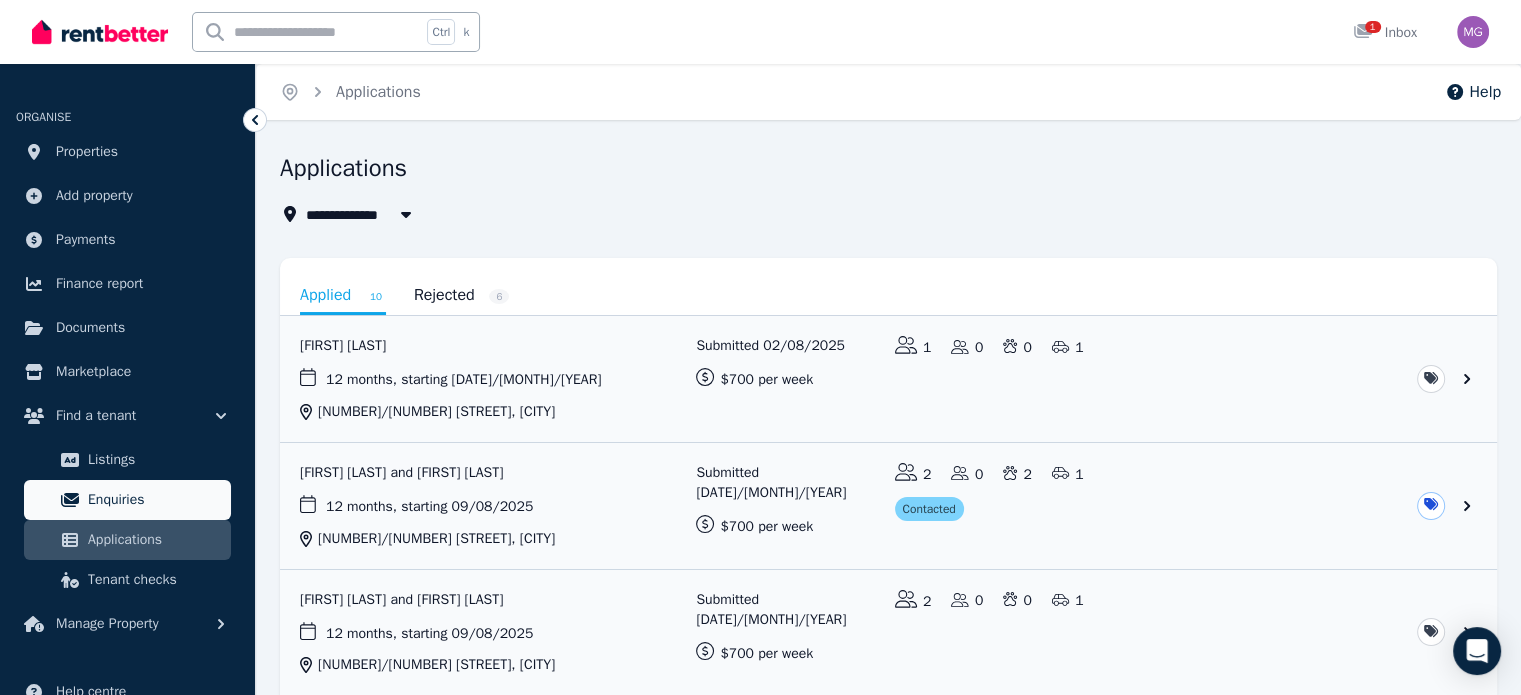 click on "Enquiries" at bounding box center [155, 500] 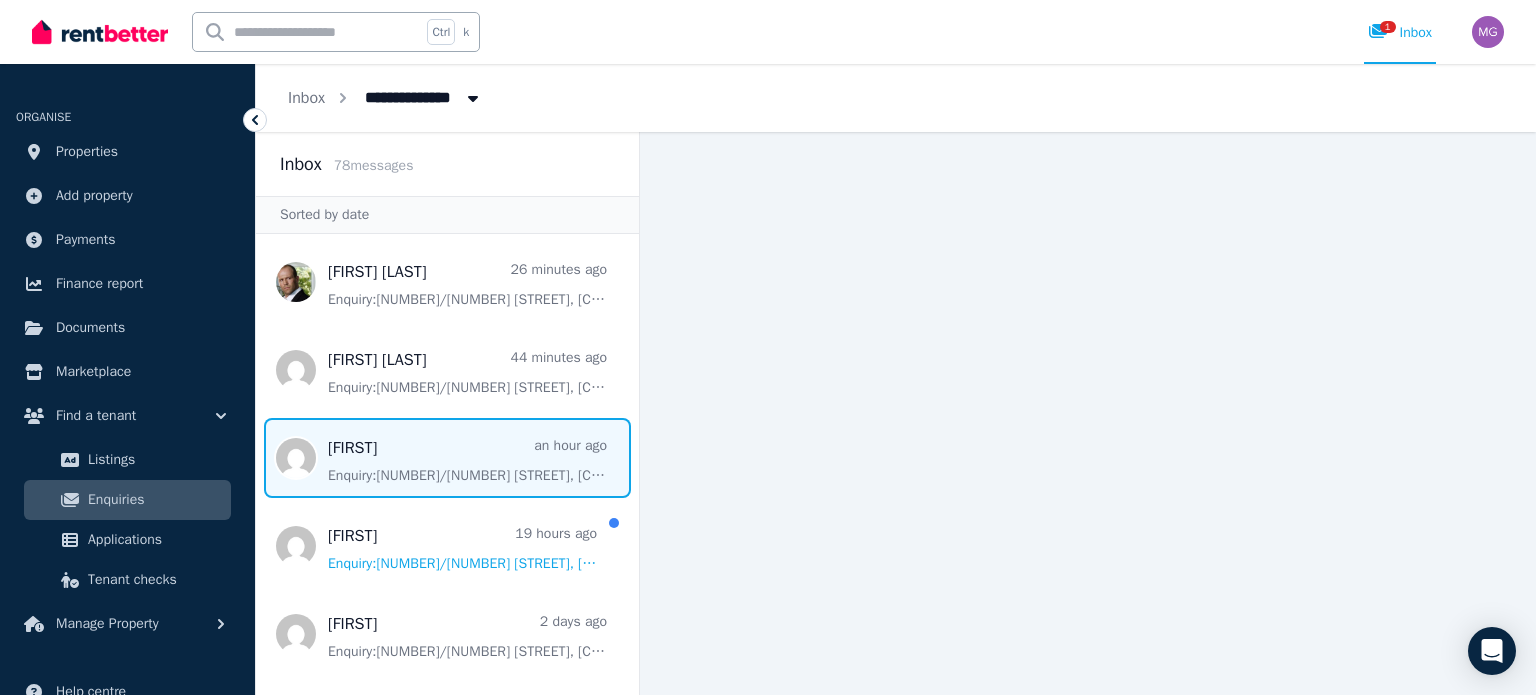 click at bounding box center (447, 458) 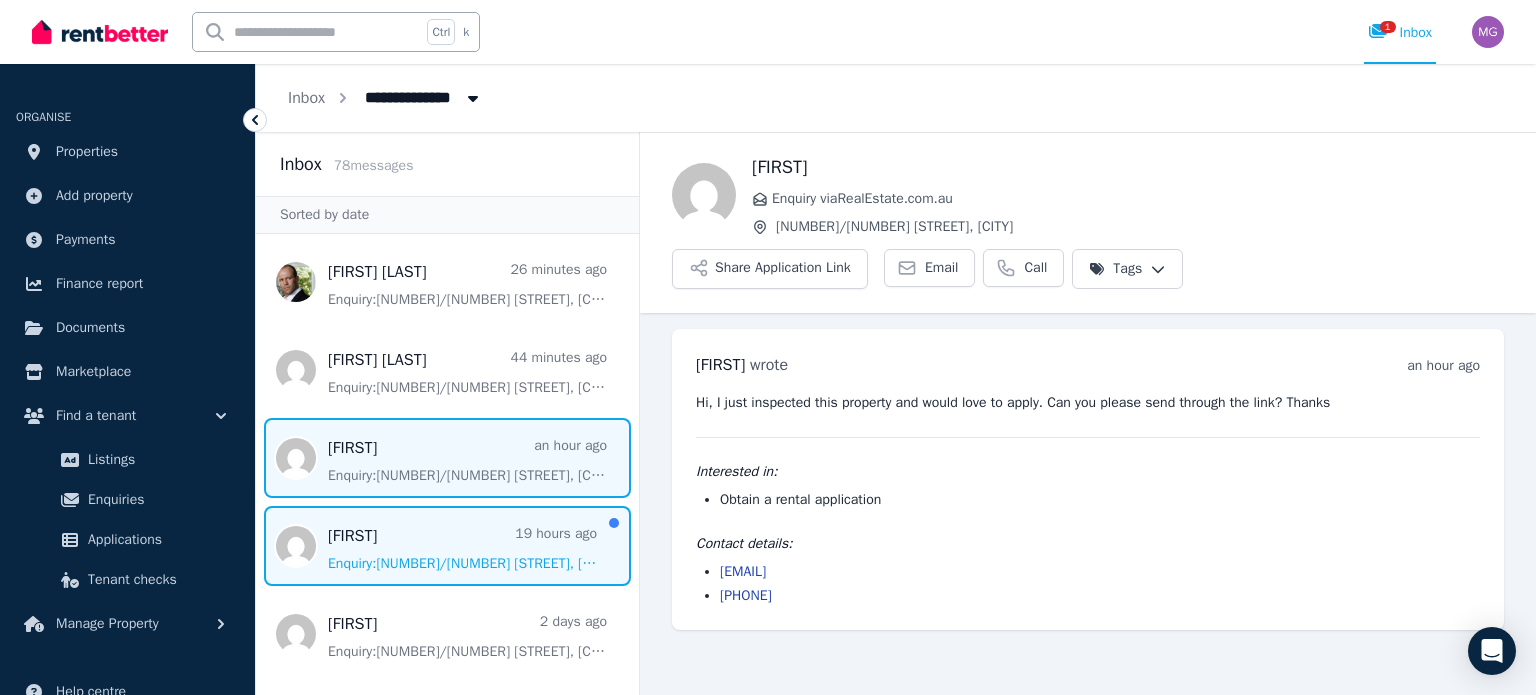 click at bounding box center (447, 546) 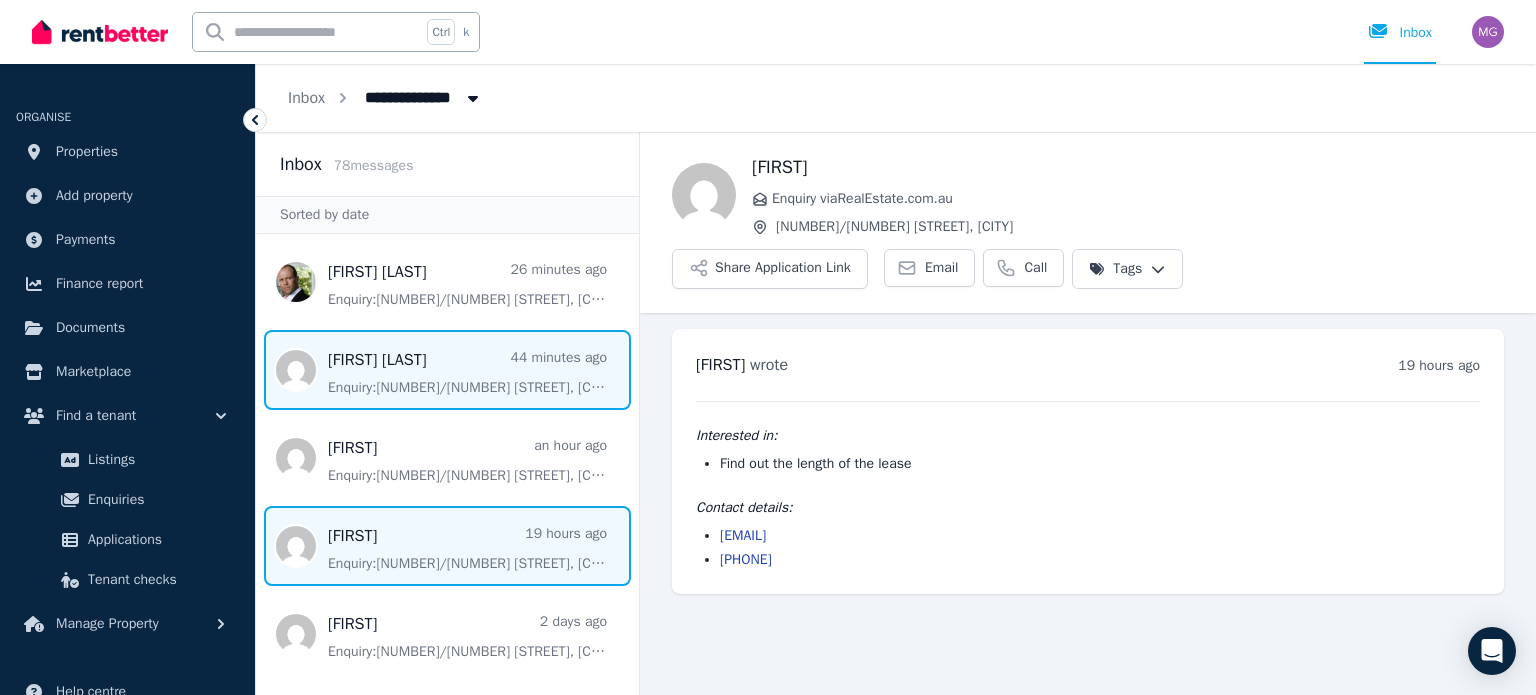 click at bounding box center [447, 370] 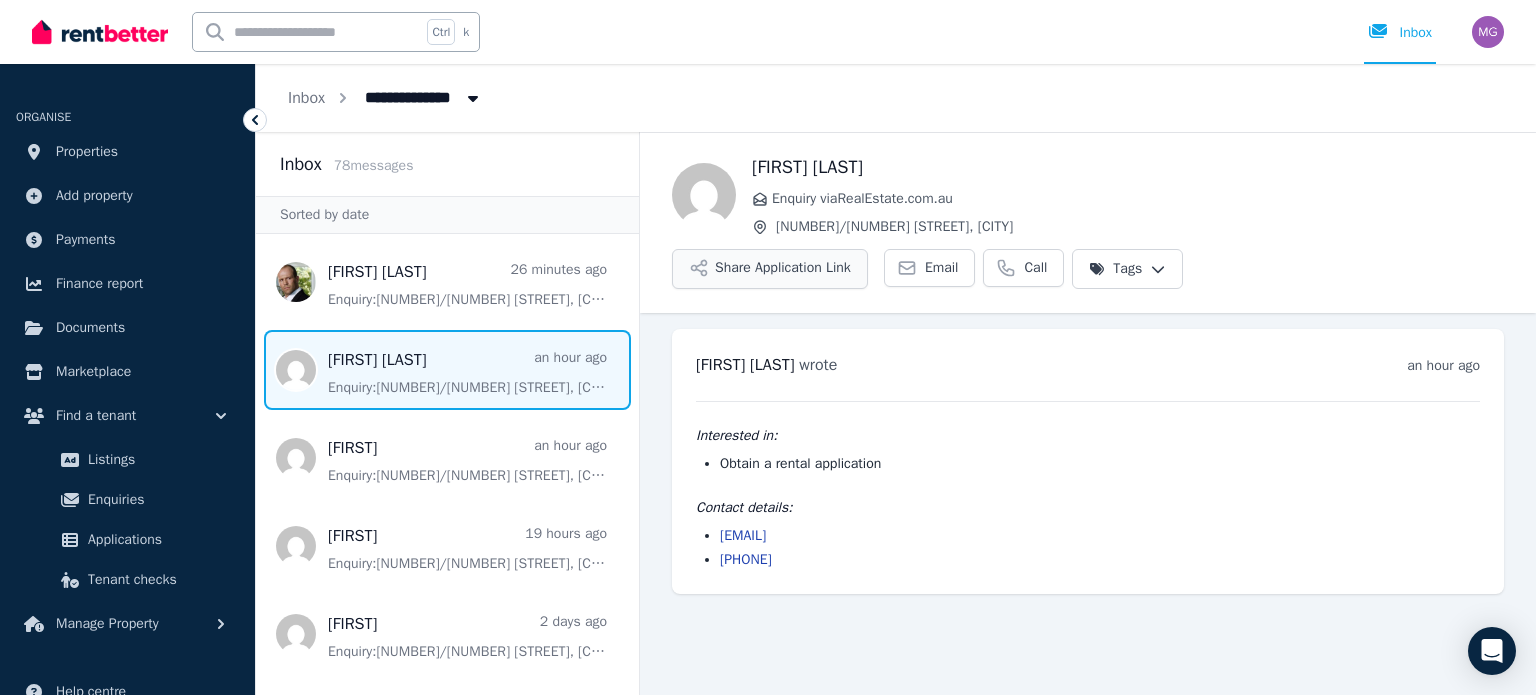 click on "Share Application Link" at bounding box center (770, 269) 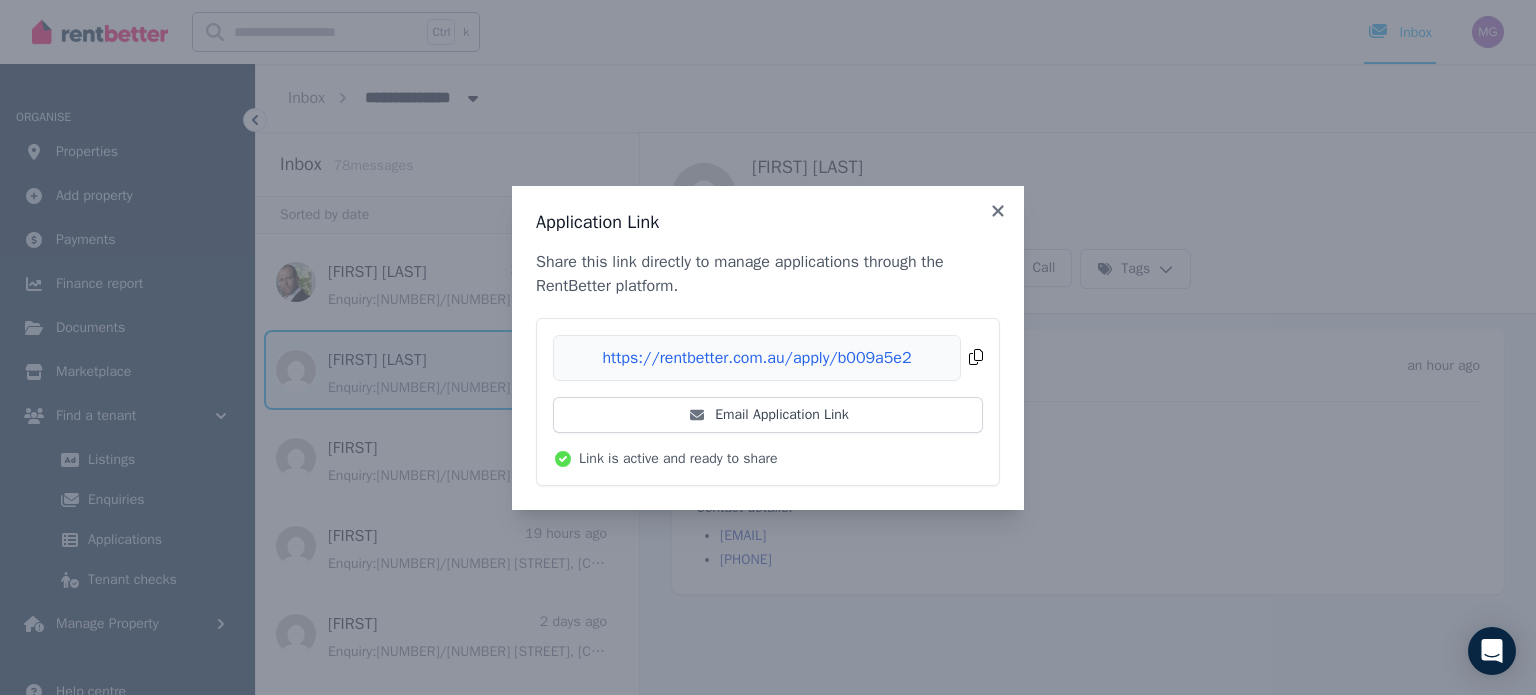 click on "Copied!" at bounding box center [768, 358] 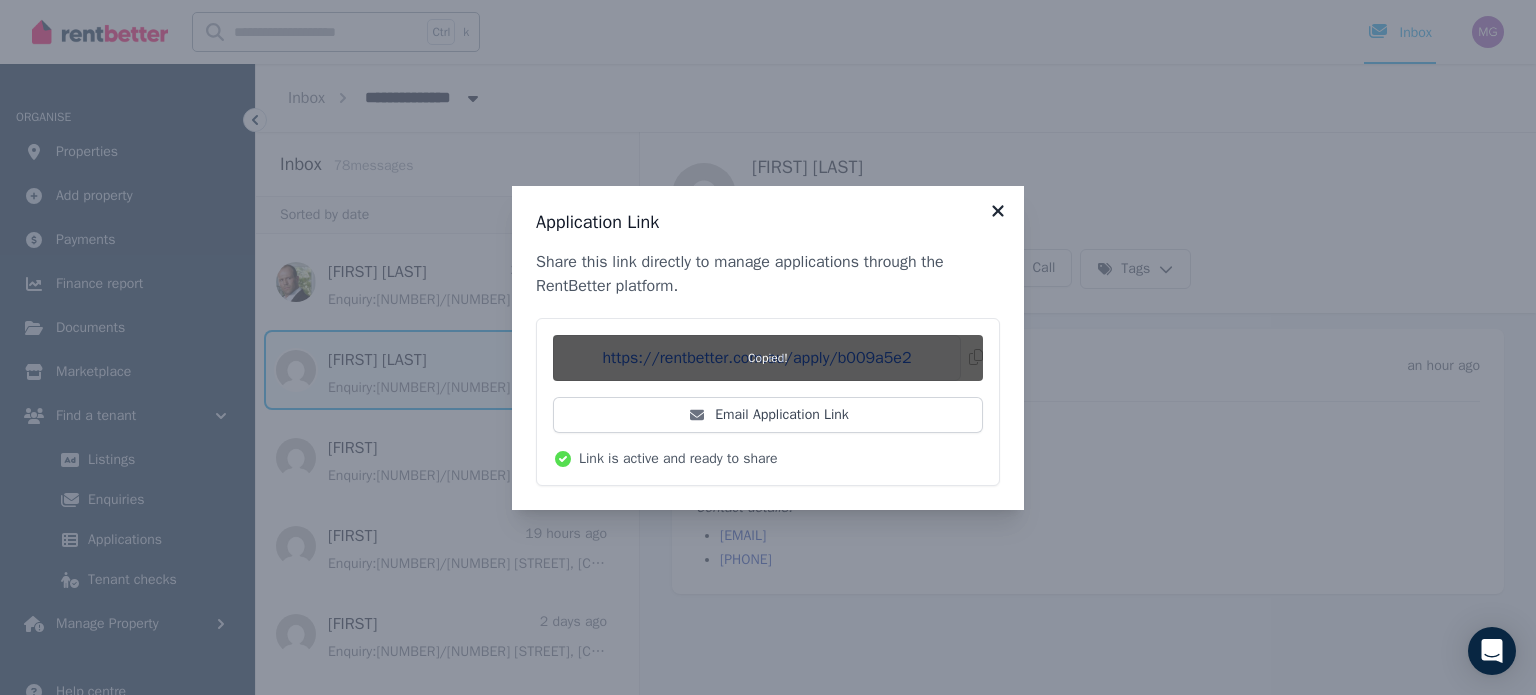 click 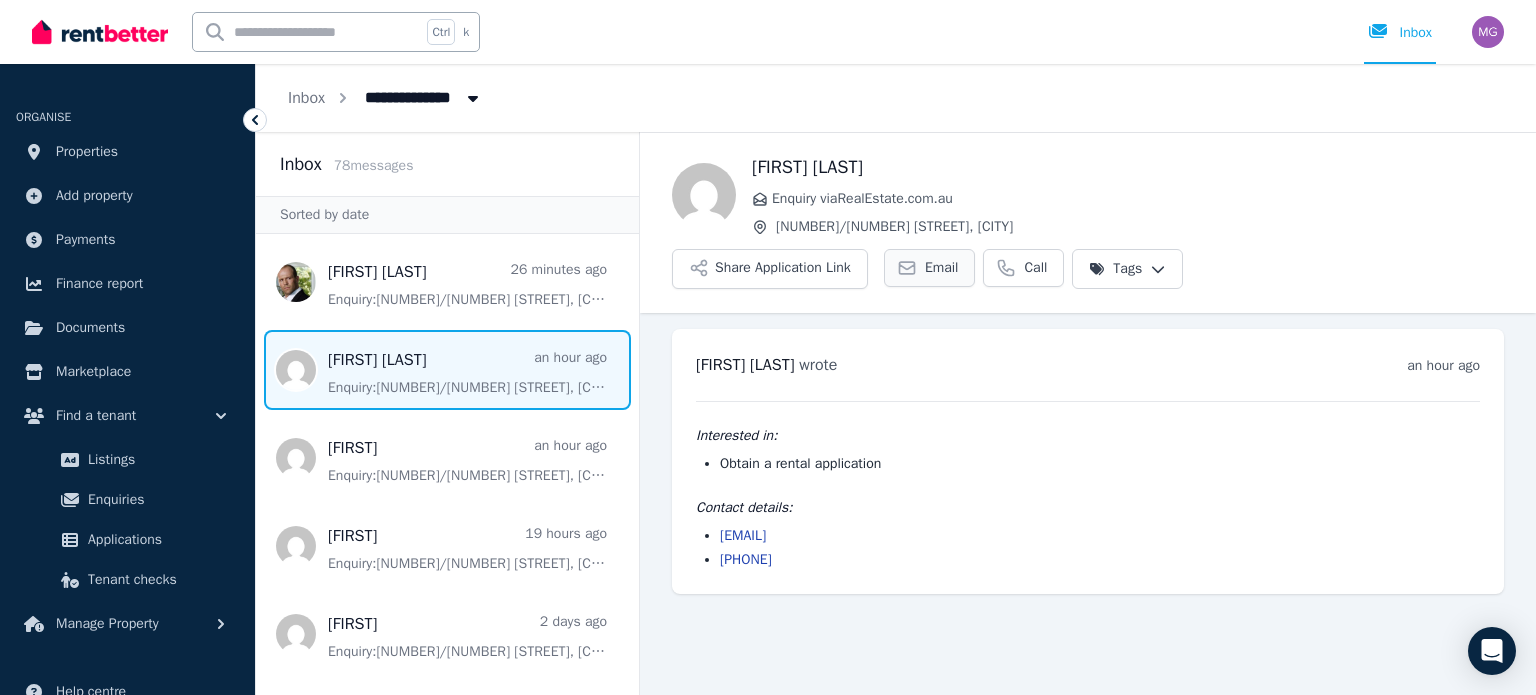 click on "Email" at bounding box center [930, 268] 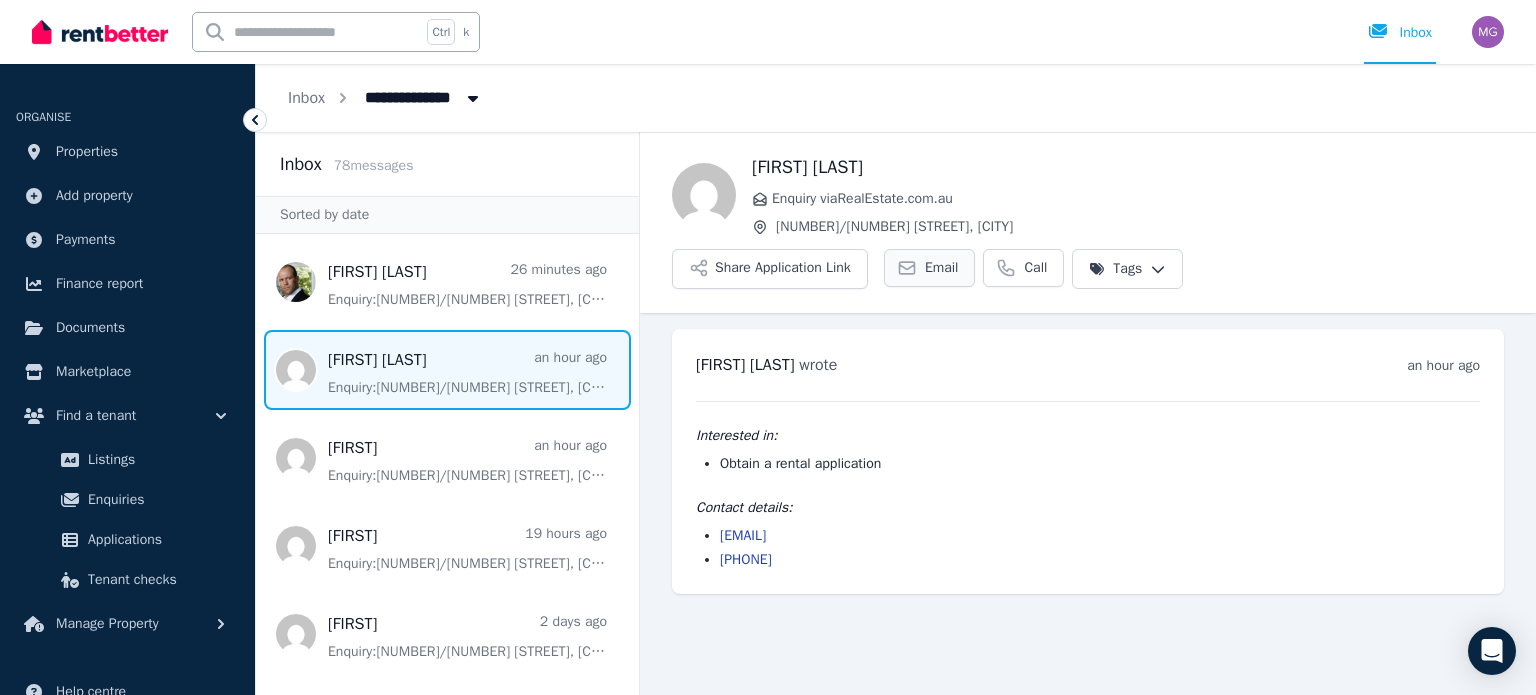 click on "Email" at bounding box center [930, 268] 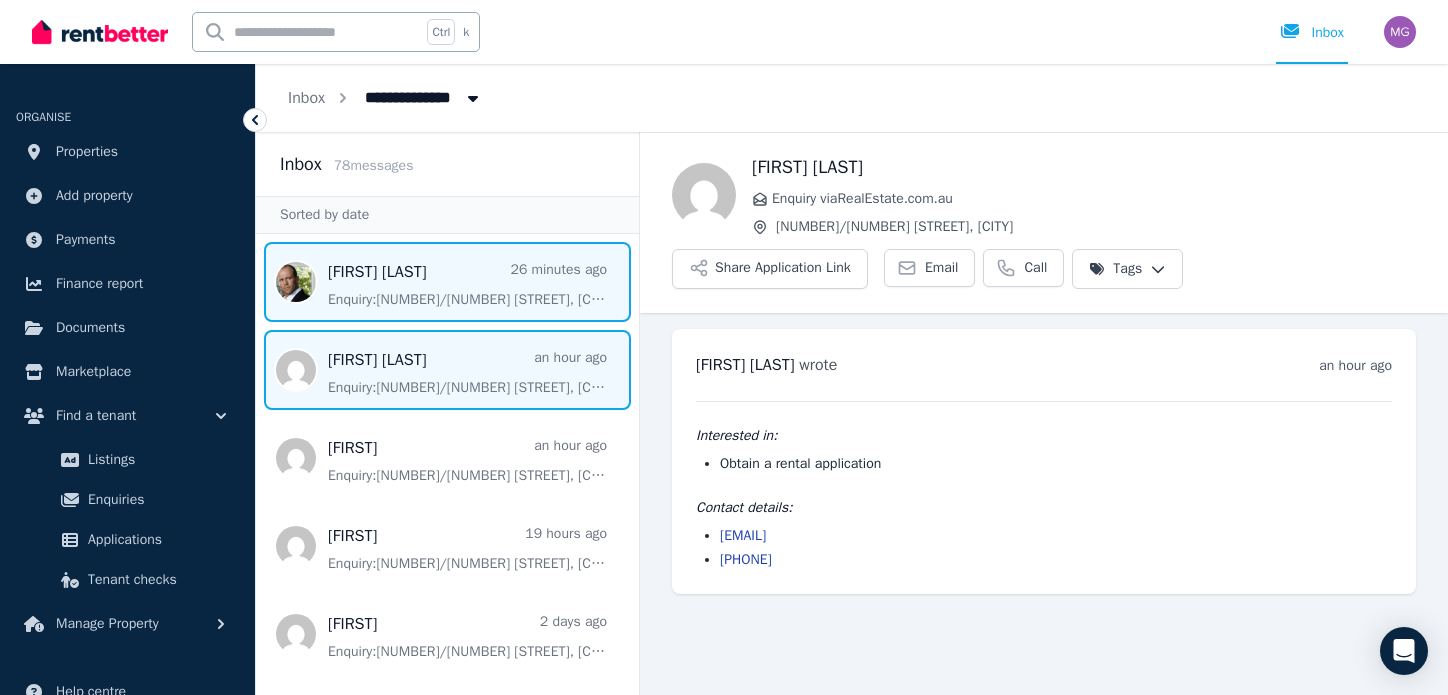 click at bounding box center (447, 282) 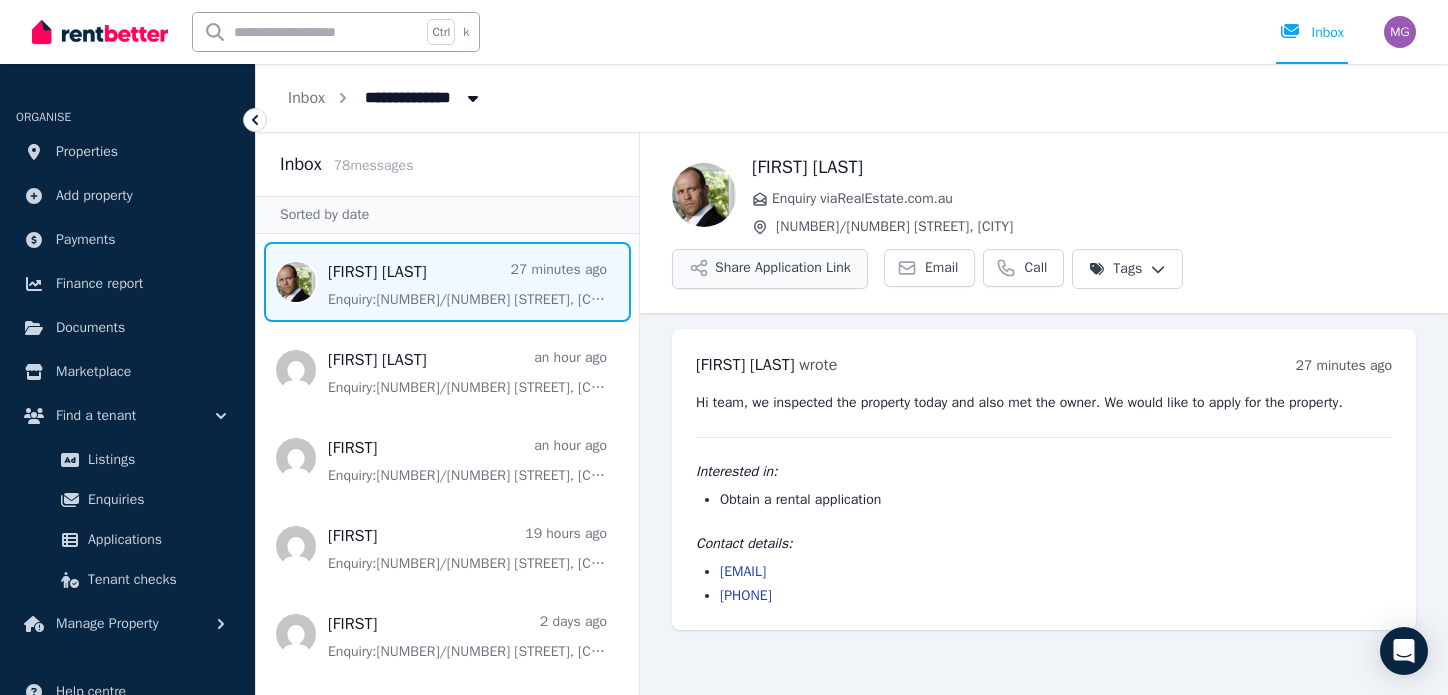 click on "Share Application Link" at bounding box center (770, 269) 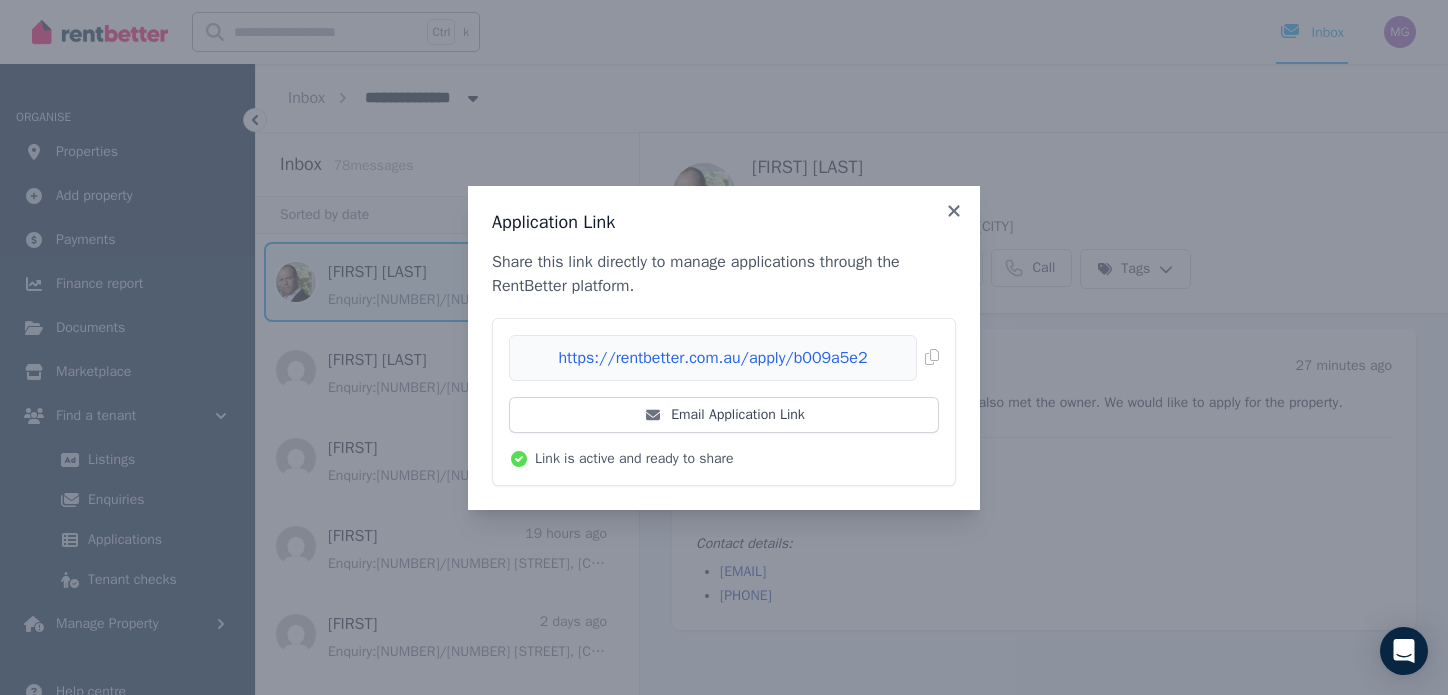 click on "https://rentbetter.com.au/apply/b009a5e2 Copied! Email Application Link Link is active and ready to share" at bounding box center [724, 402] 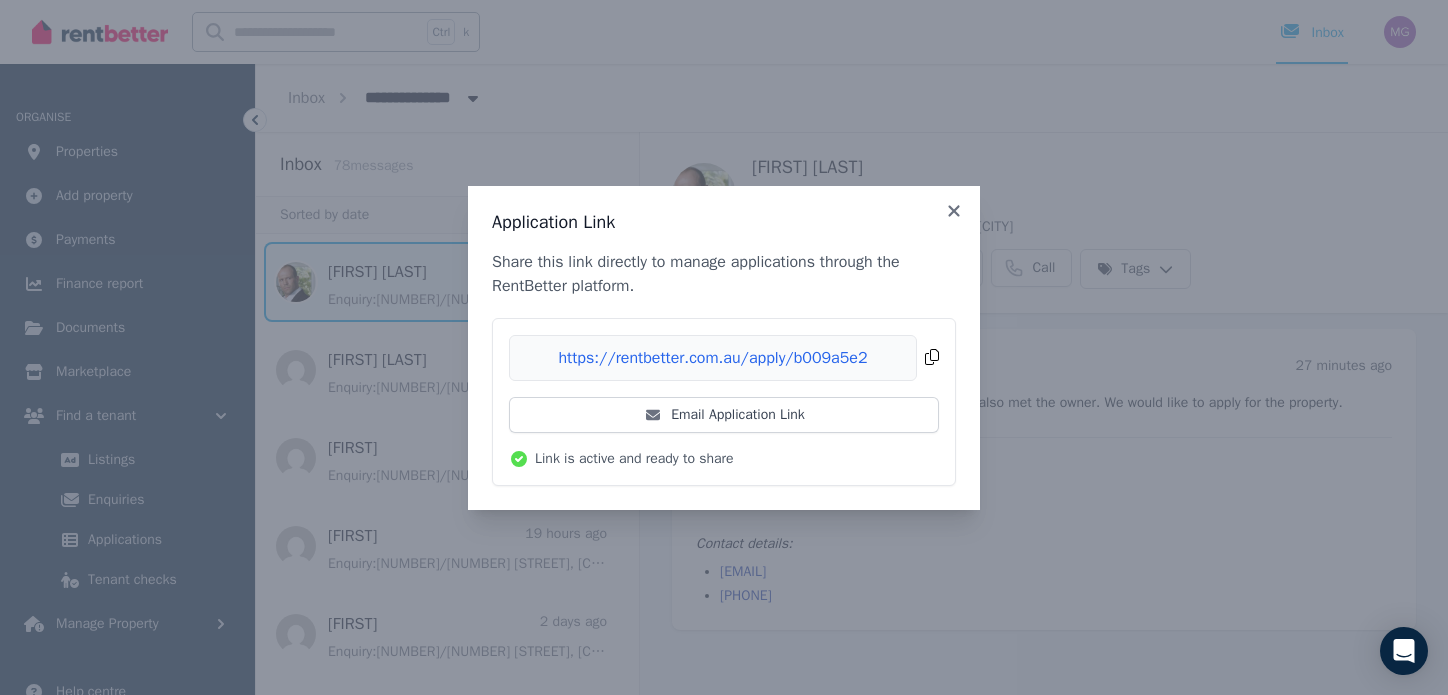 click on "Copied!" at bounding box center (724, 358) 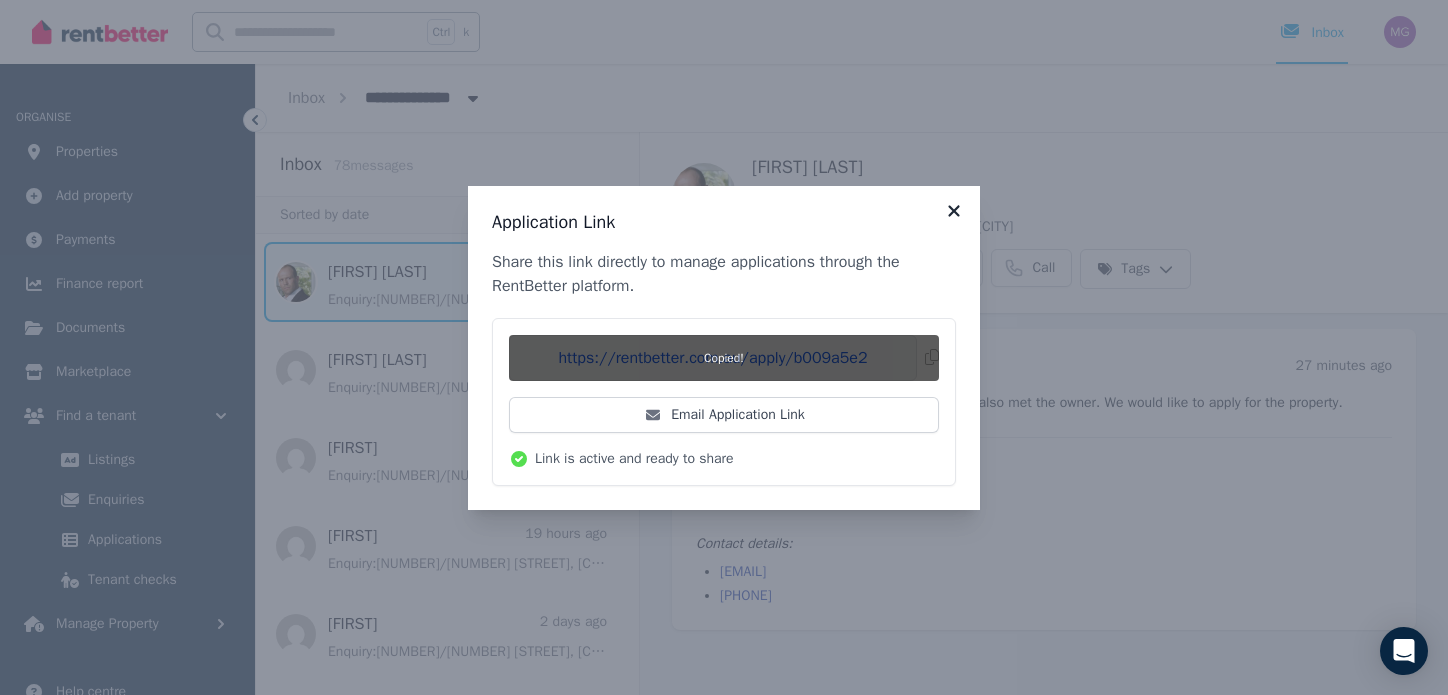click 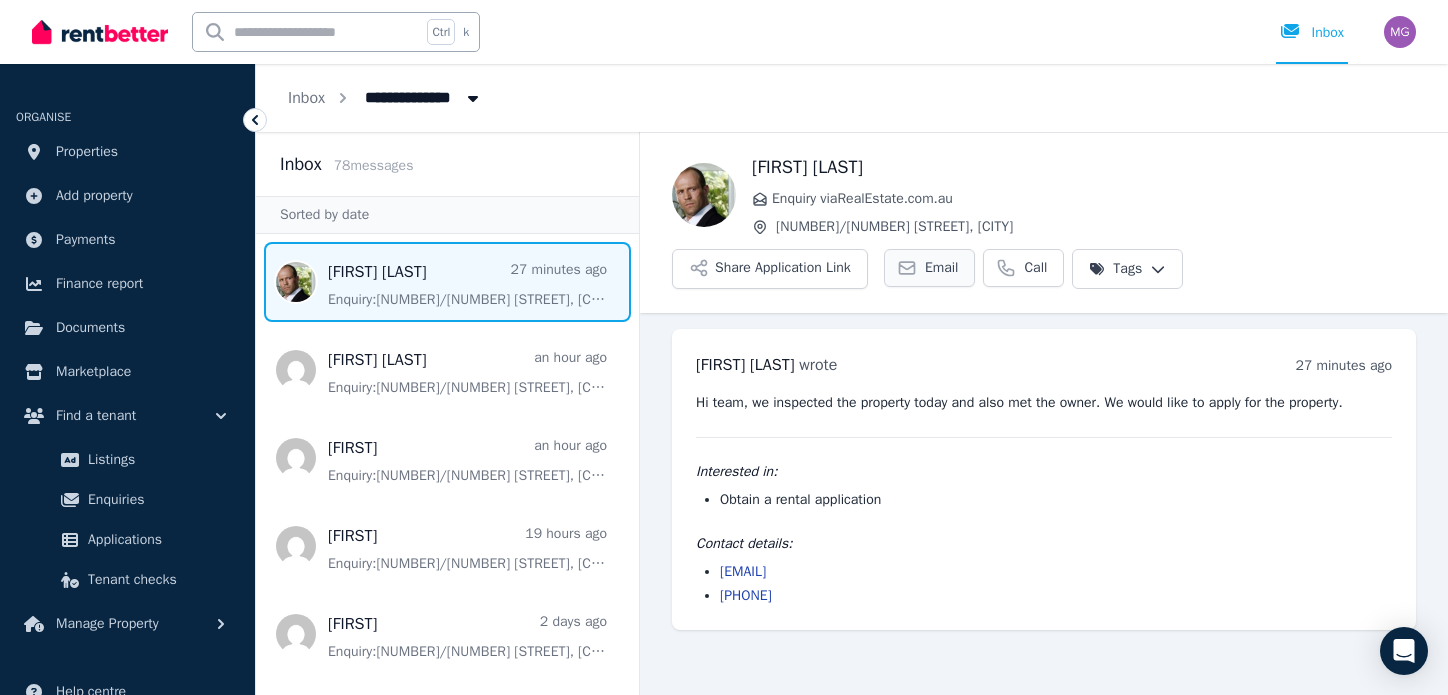 click on "Email" at bounding box center [942, 268] 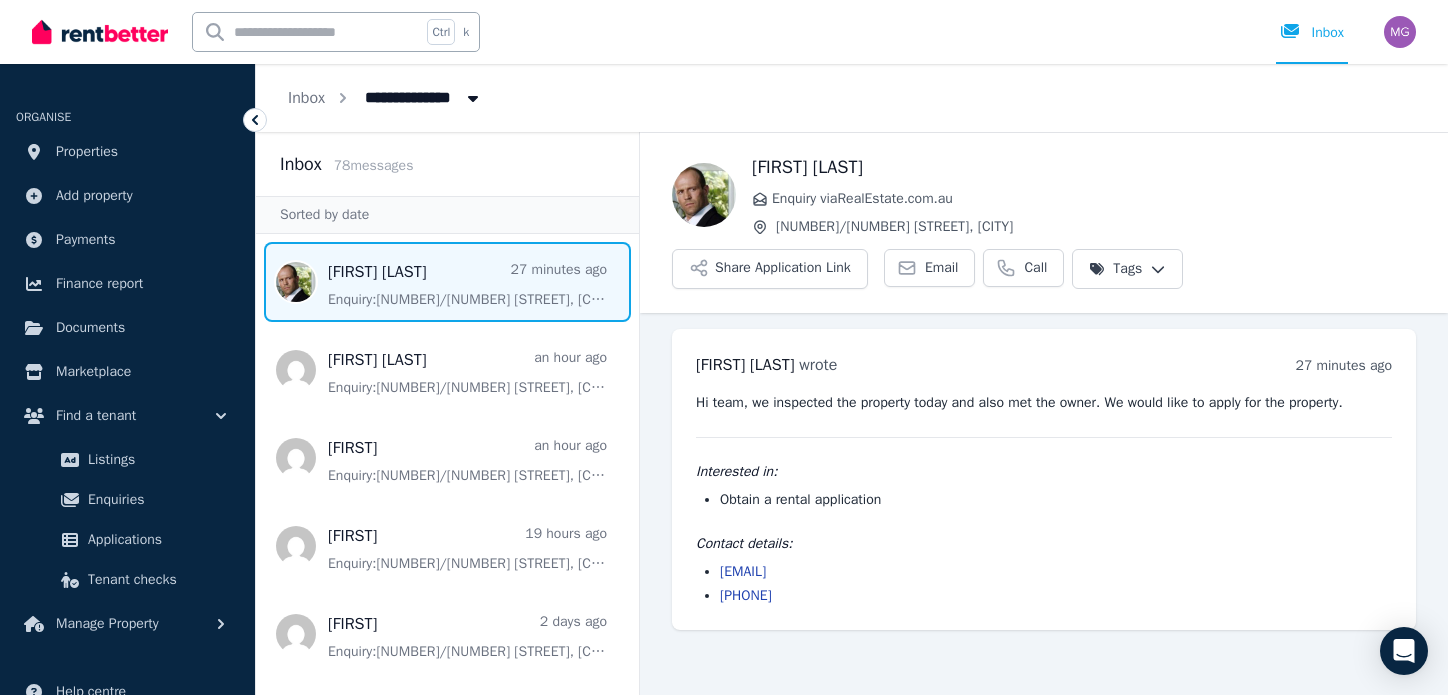 drag, startPoint x: 900, startPoint y: 574, endPoint x: 722, endPoint y: 573, distance: 178.0028 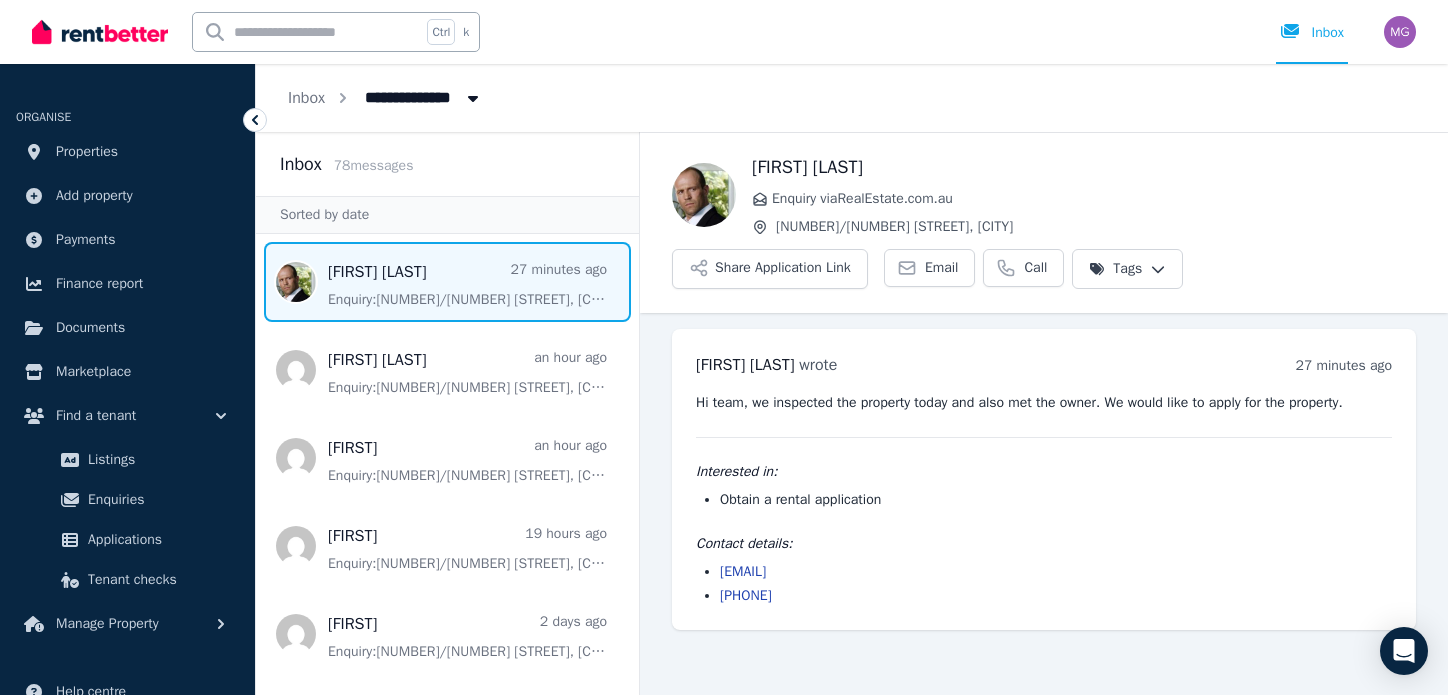 click on "[EMAIL]" at bounding box center (1056, 572) 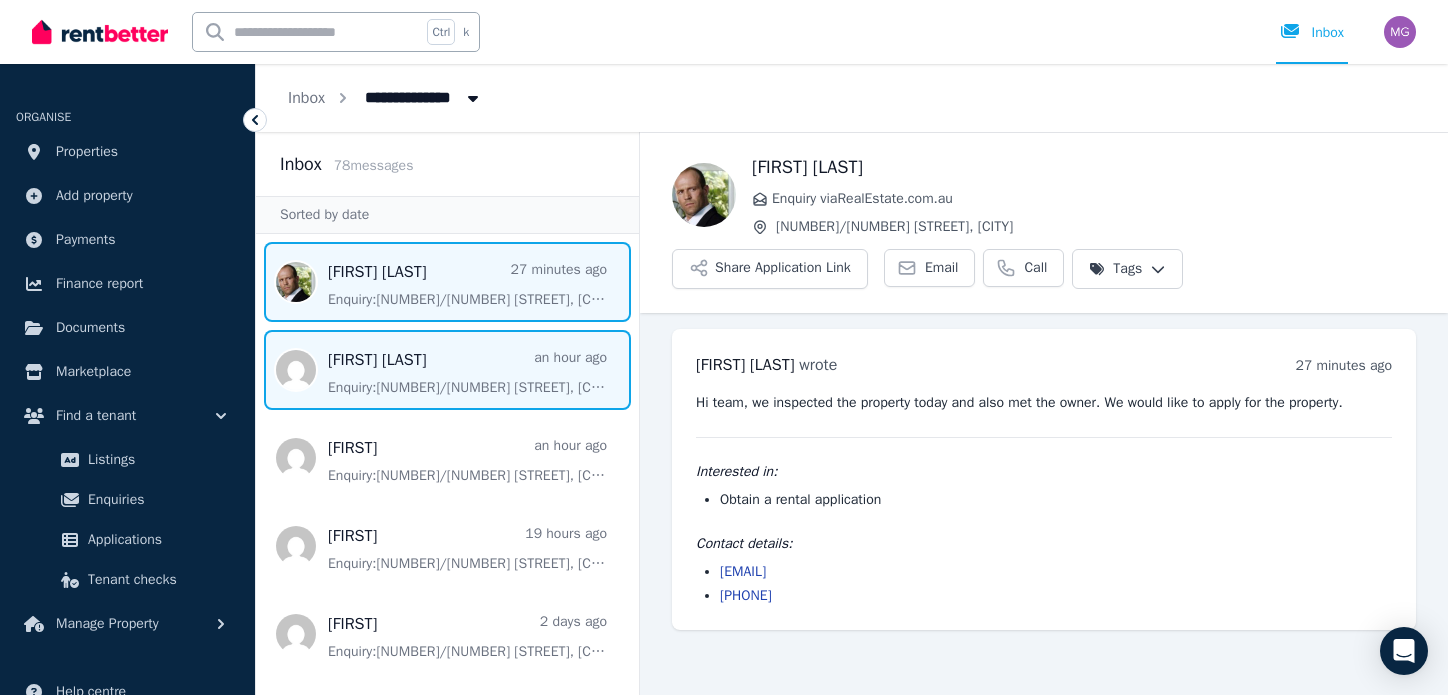 click at bounding box center (447, 370) 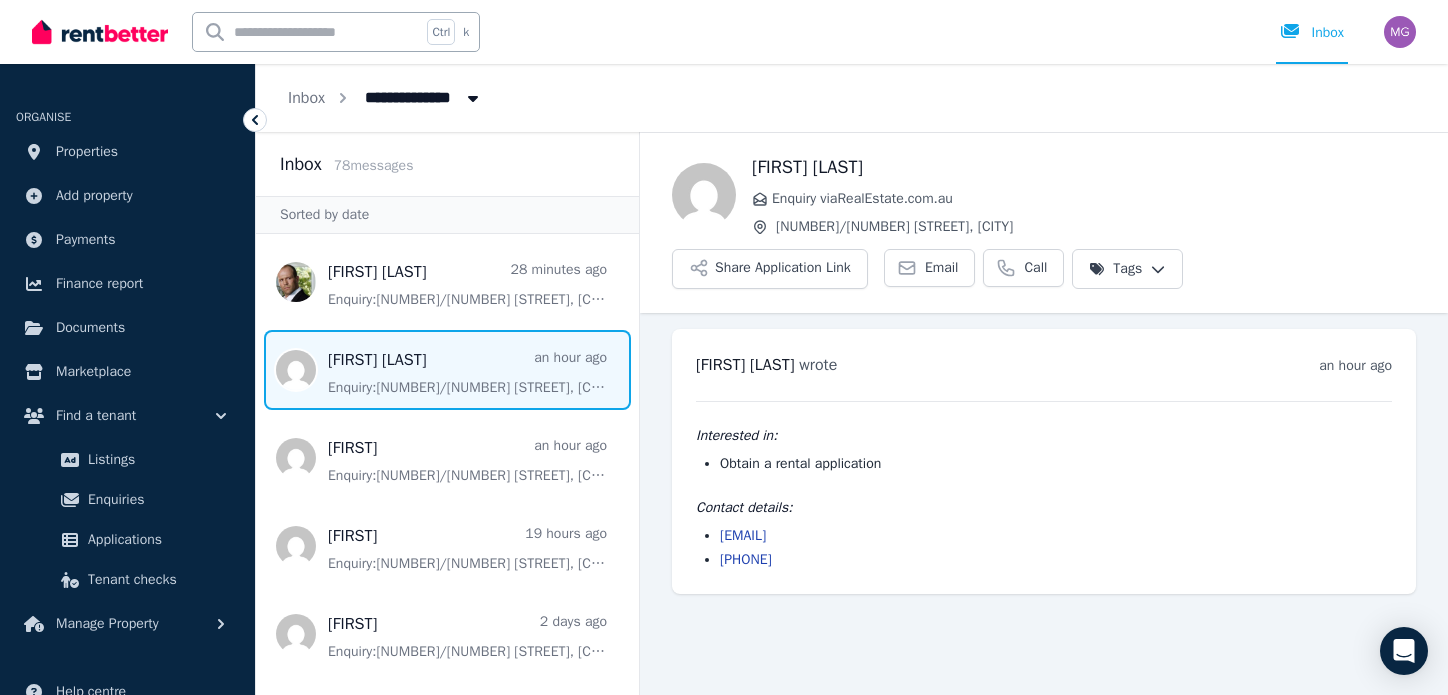 drag, startPoint x: 909, startPoint y: 536, endPoint x: 720, endPoint y: 538, distance: 189.01057 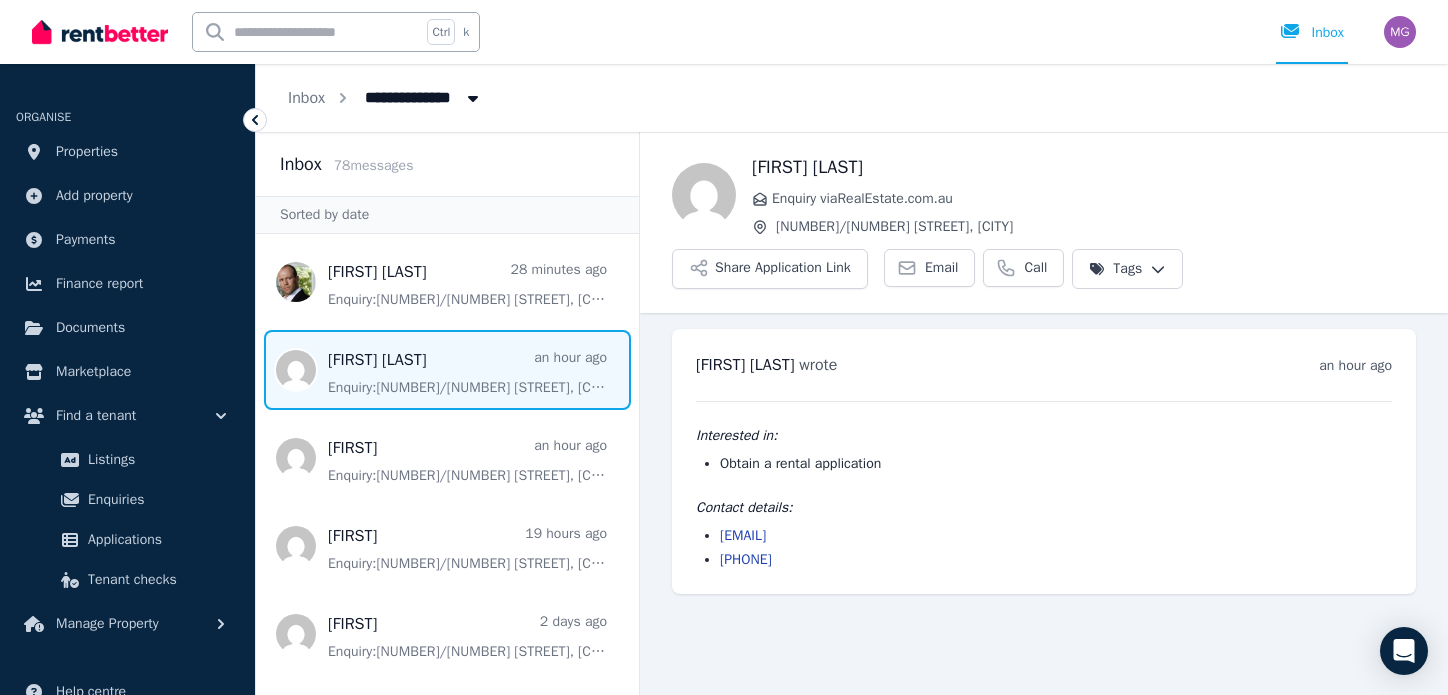 click on "[EMAIL]" at bounding box center (1056, 536) 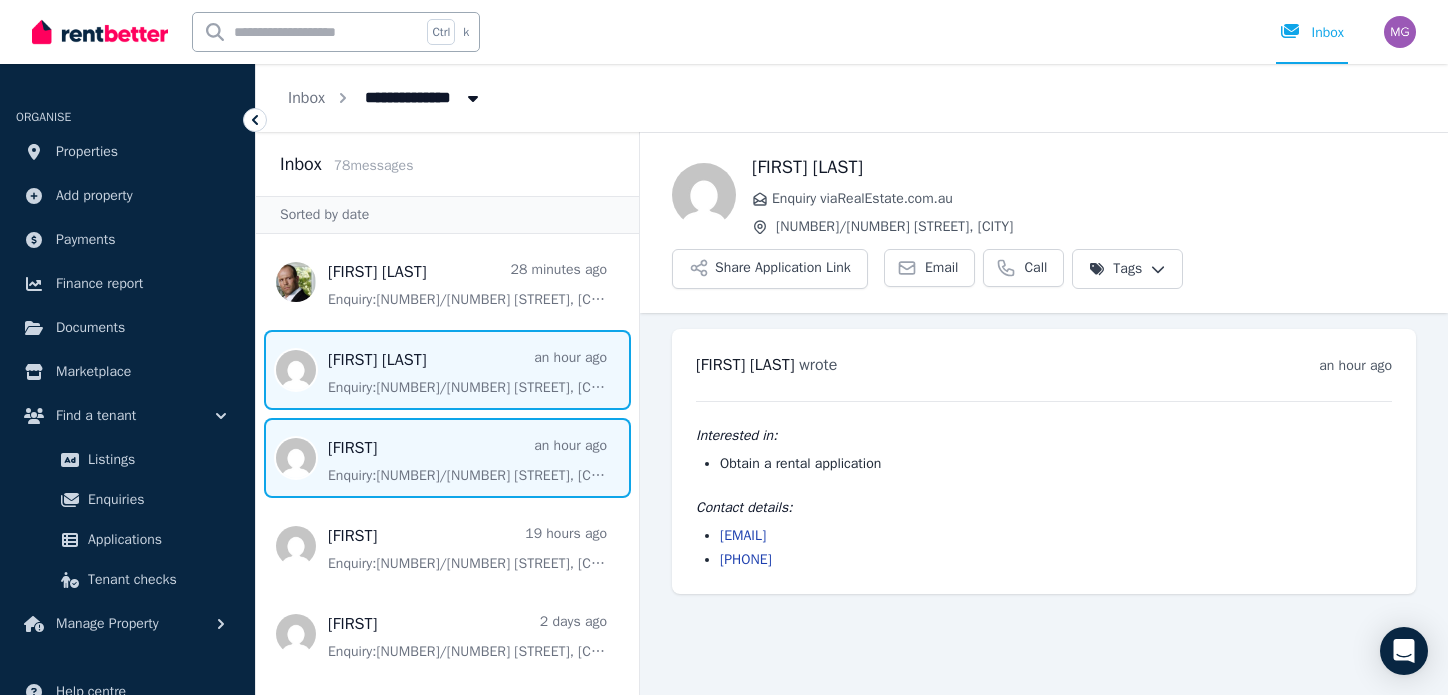 click at bounding box center (447, 458) 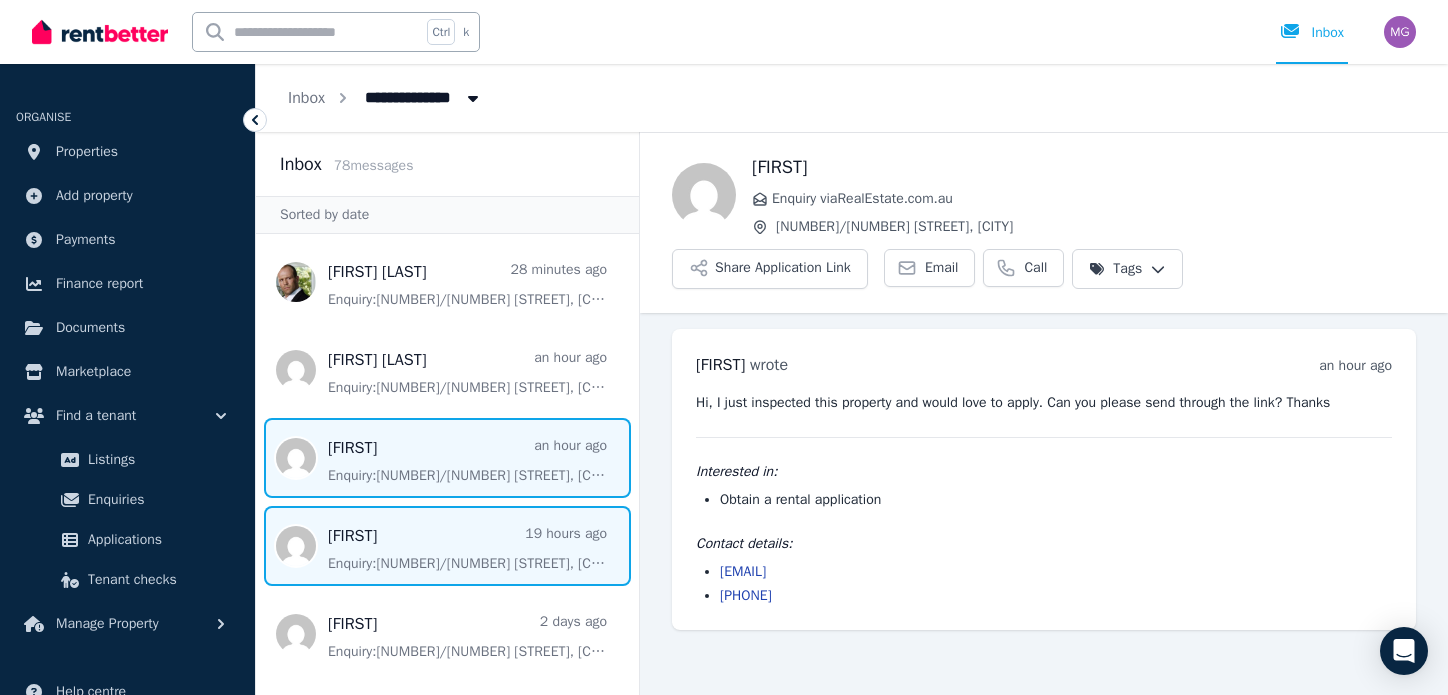 click at bounding box center (447, 546) 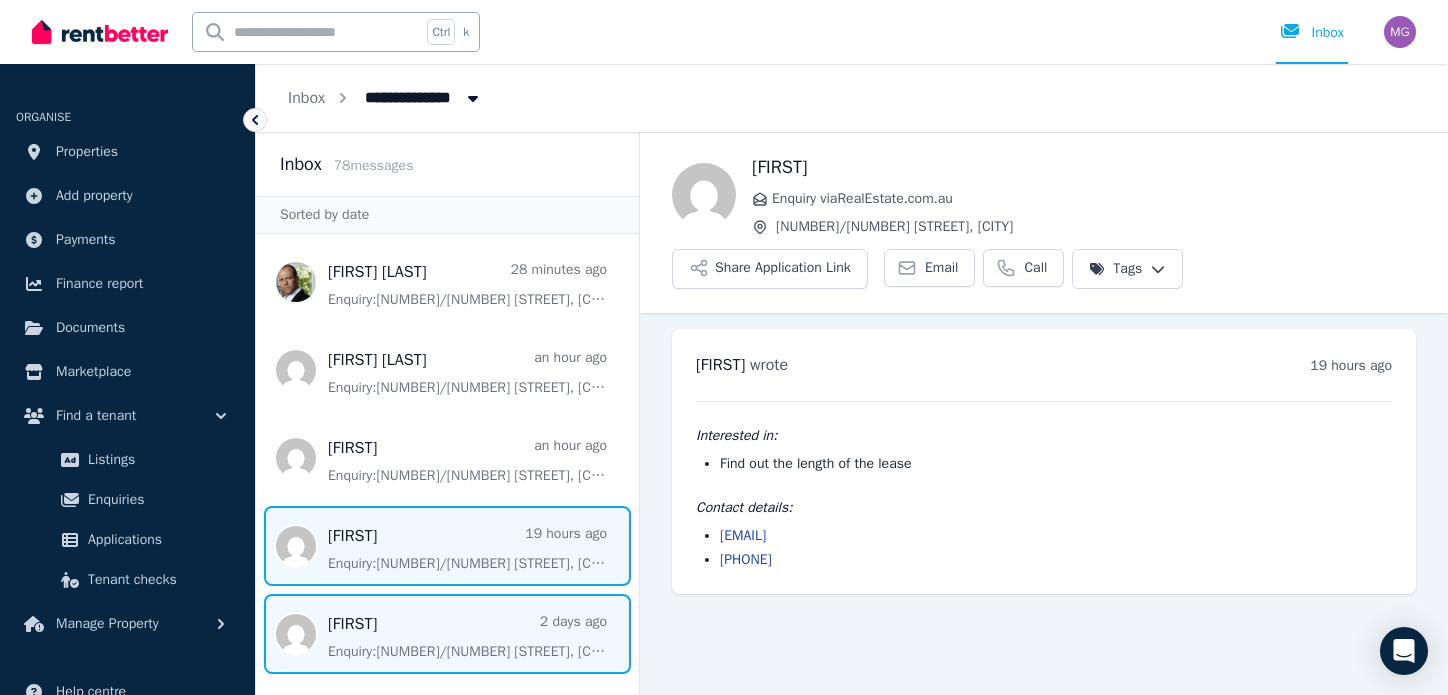 click at bounding box center [447, 634] 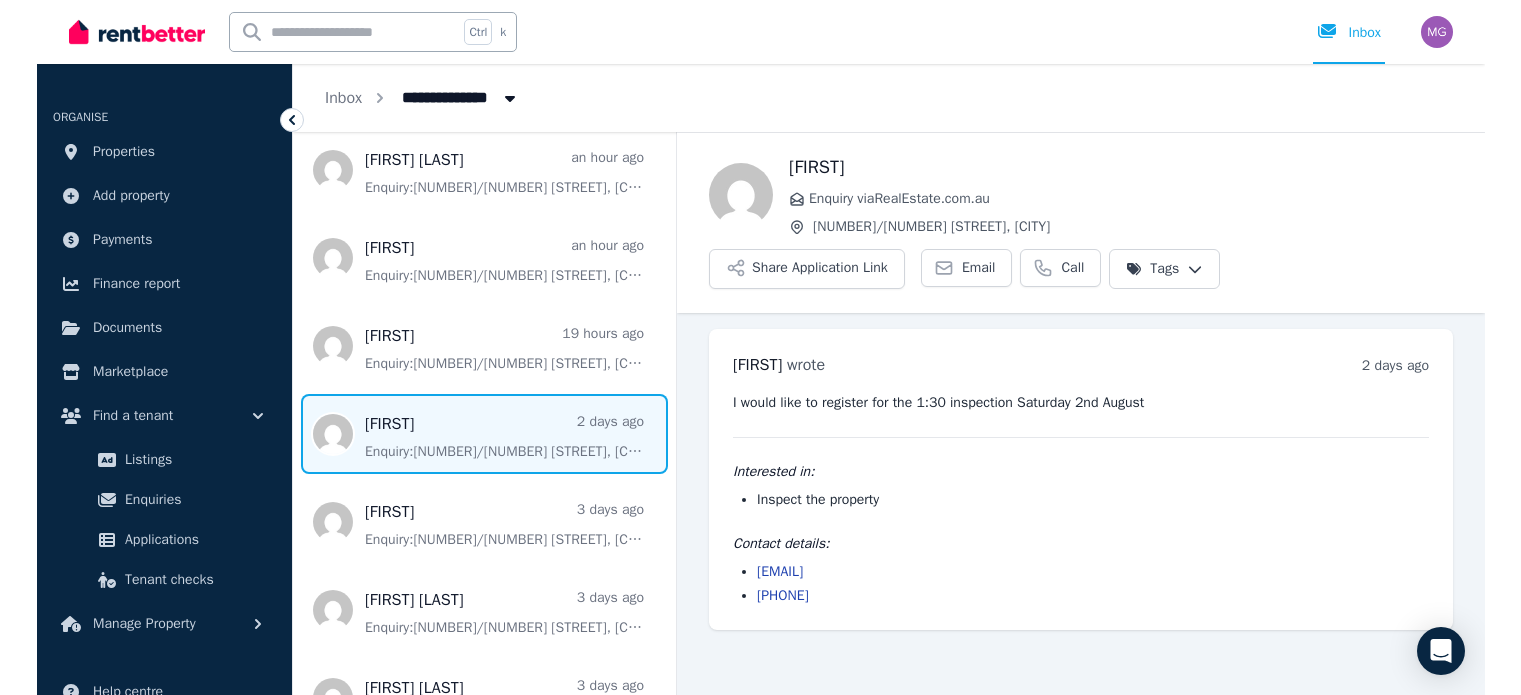 scroll, scrollTop: 240, scrollLeft: 0, axis: vertical 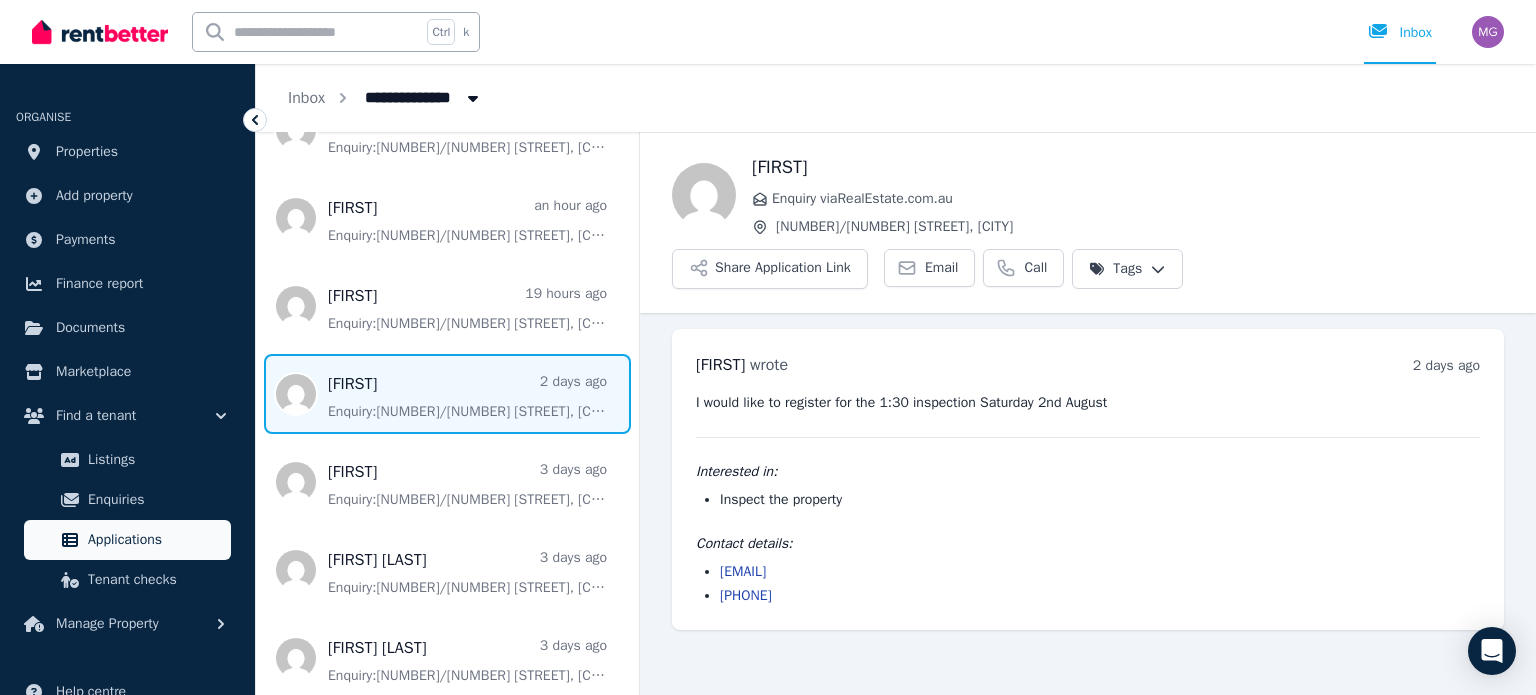 click on "Applications" at bounding box center (155, 540) 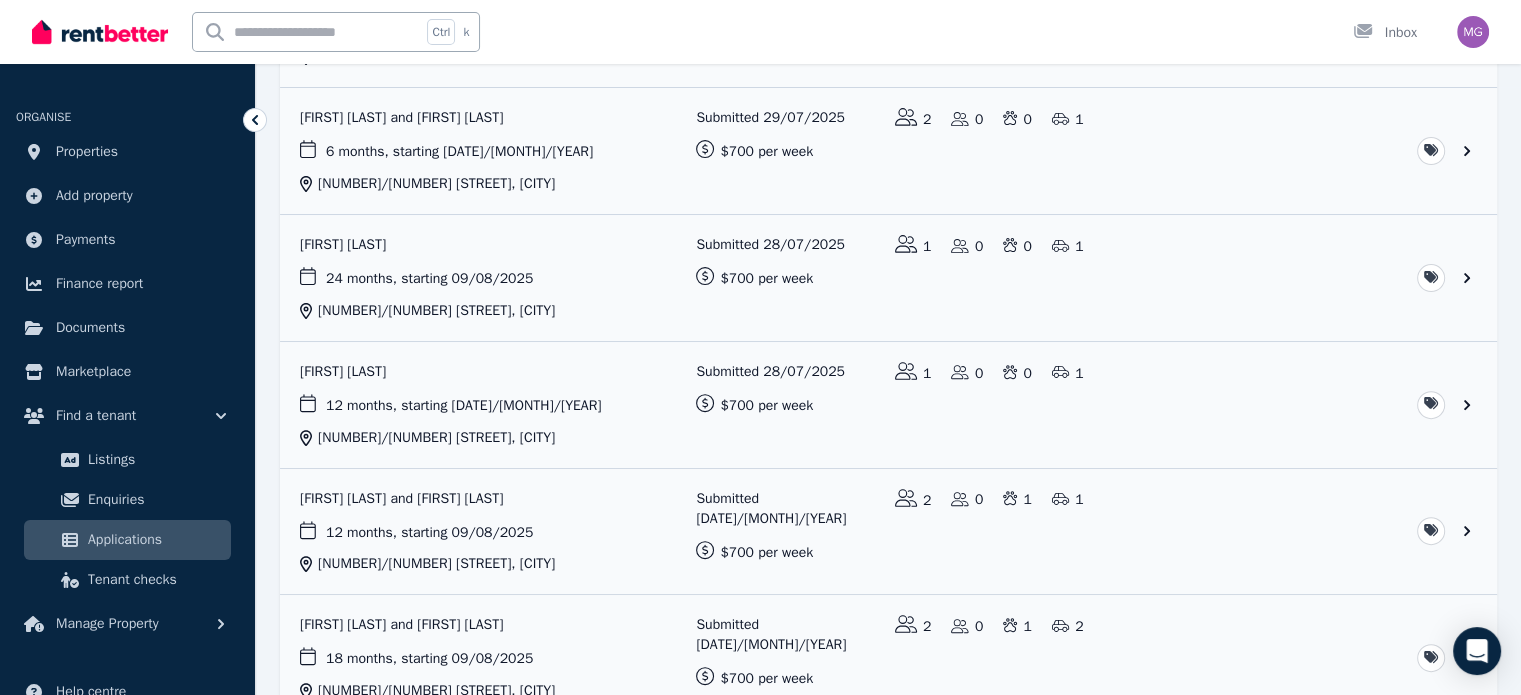 scroll, scrollTop: 972, scrollLeft: 0, axis: vertical 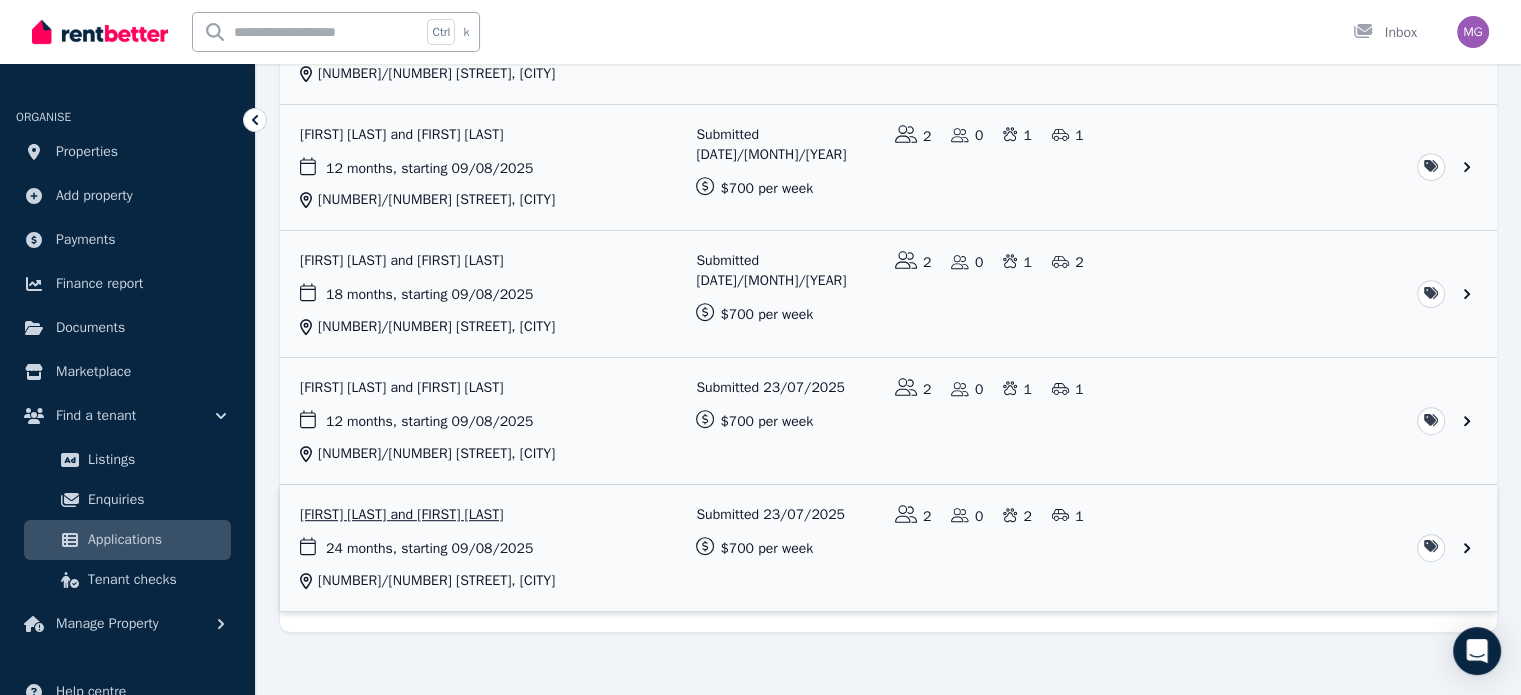 click at bounding box center (888, 548) 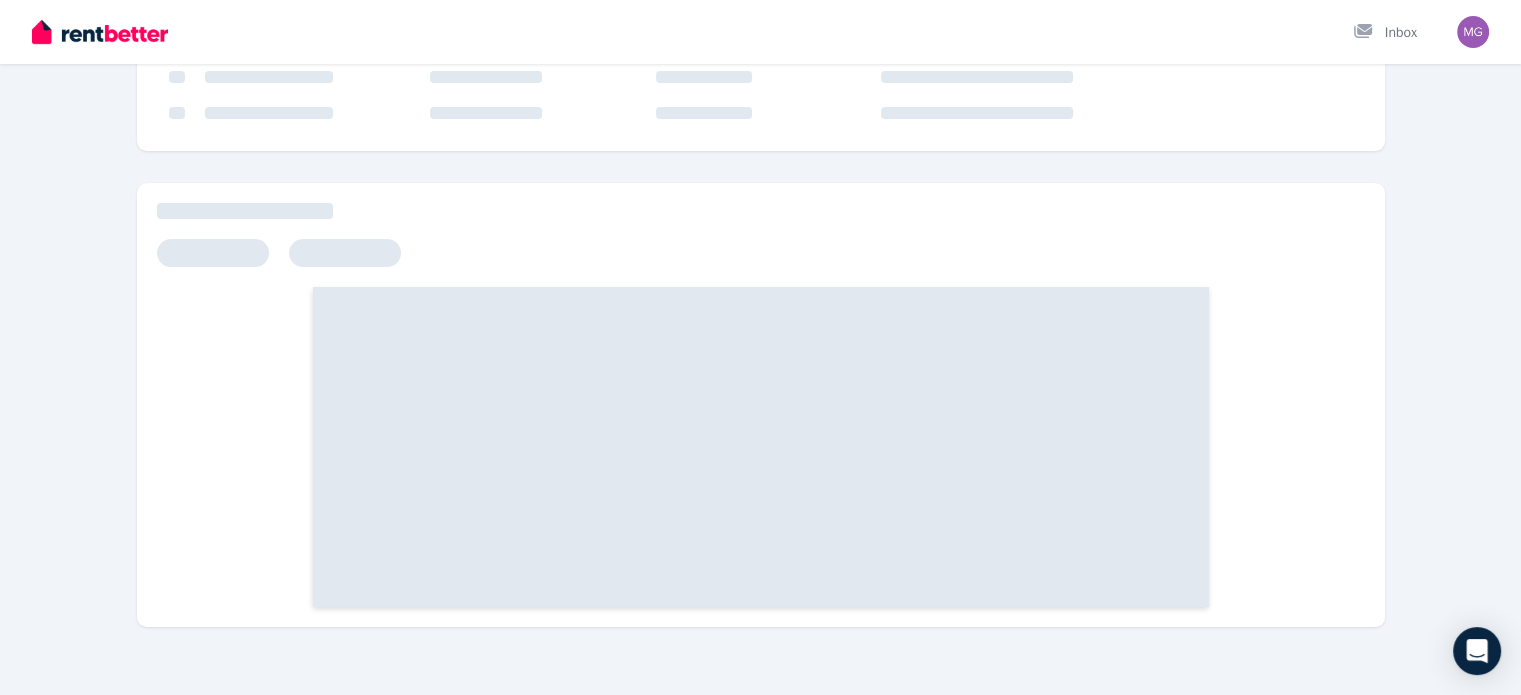 scroll, scrollTop: 0, scrollLeft: 0, axis: both 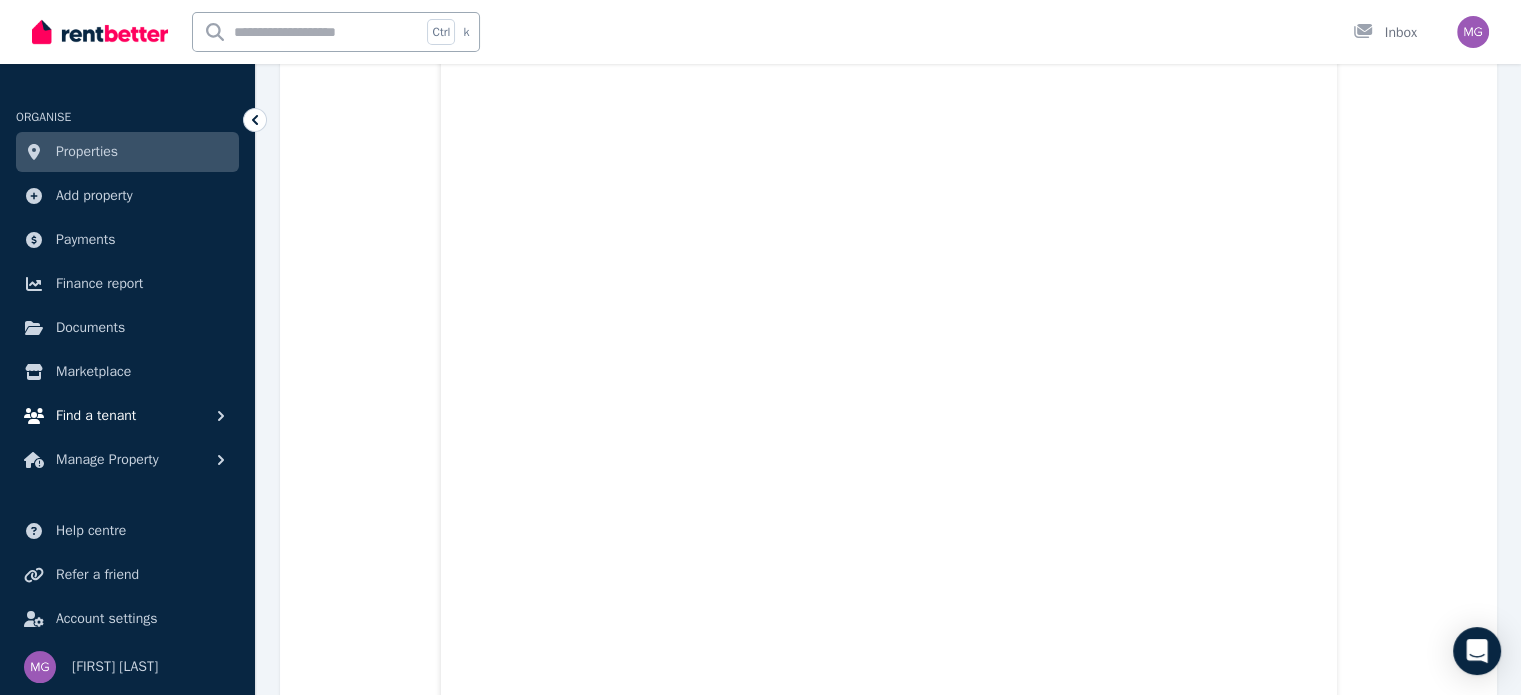 click on "Find a tenant" at bounding box center (127, 416) 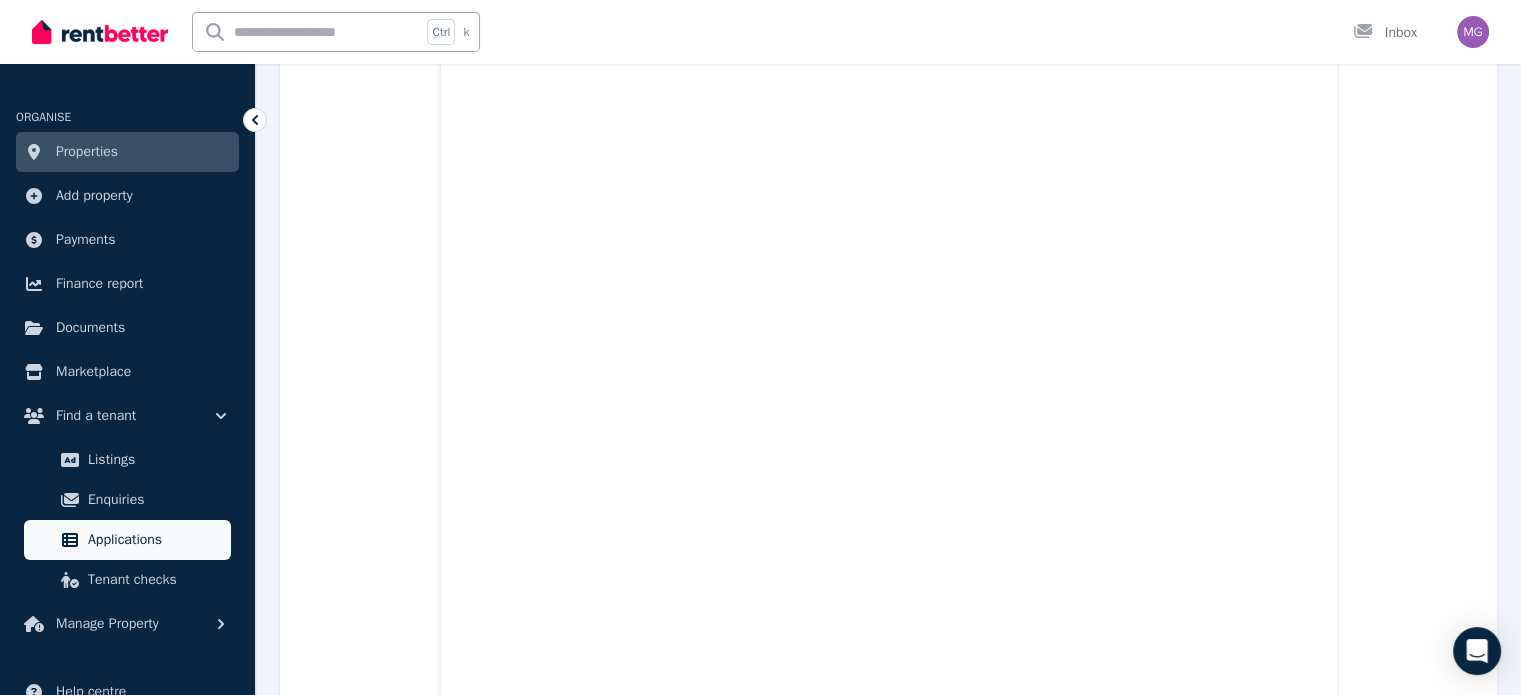 click on "Applications" at bounding box center (155, 540) 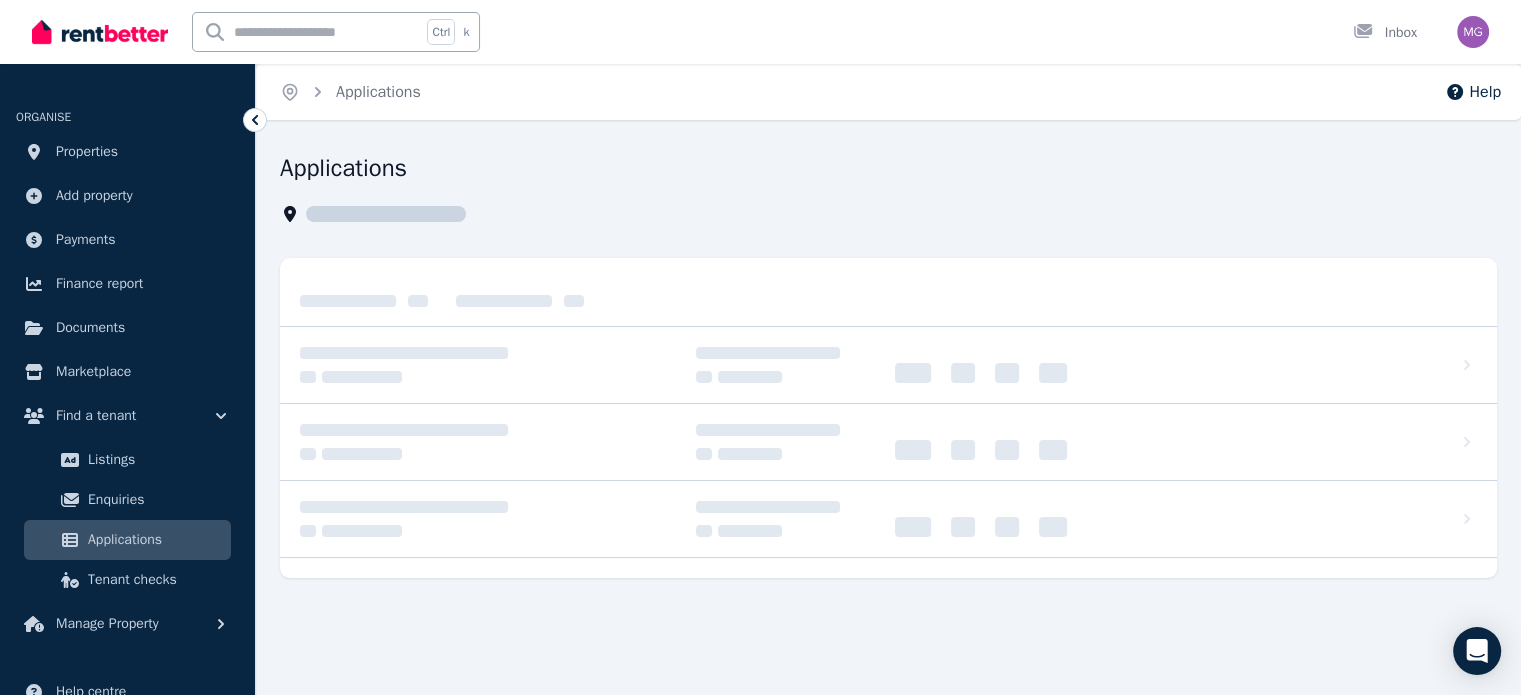 scroll, scrollTop: 0, scrollLeft: 0, axis: both 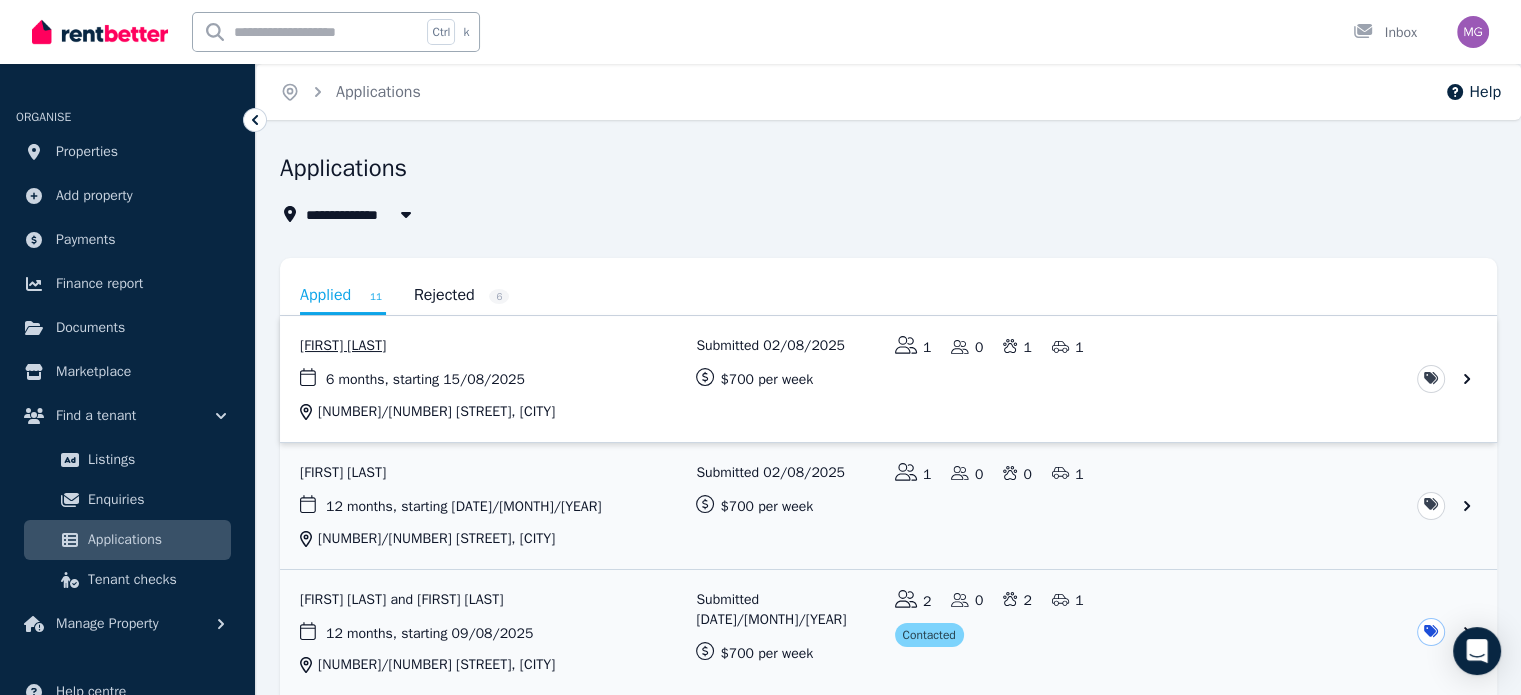 click at bounding box center (888, 379) 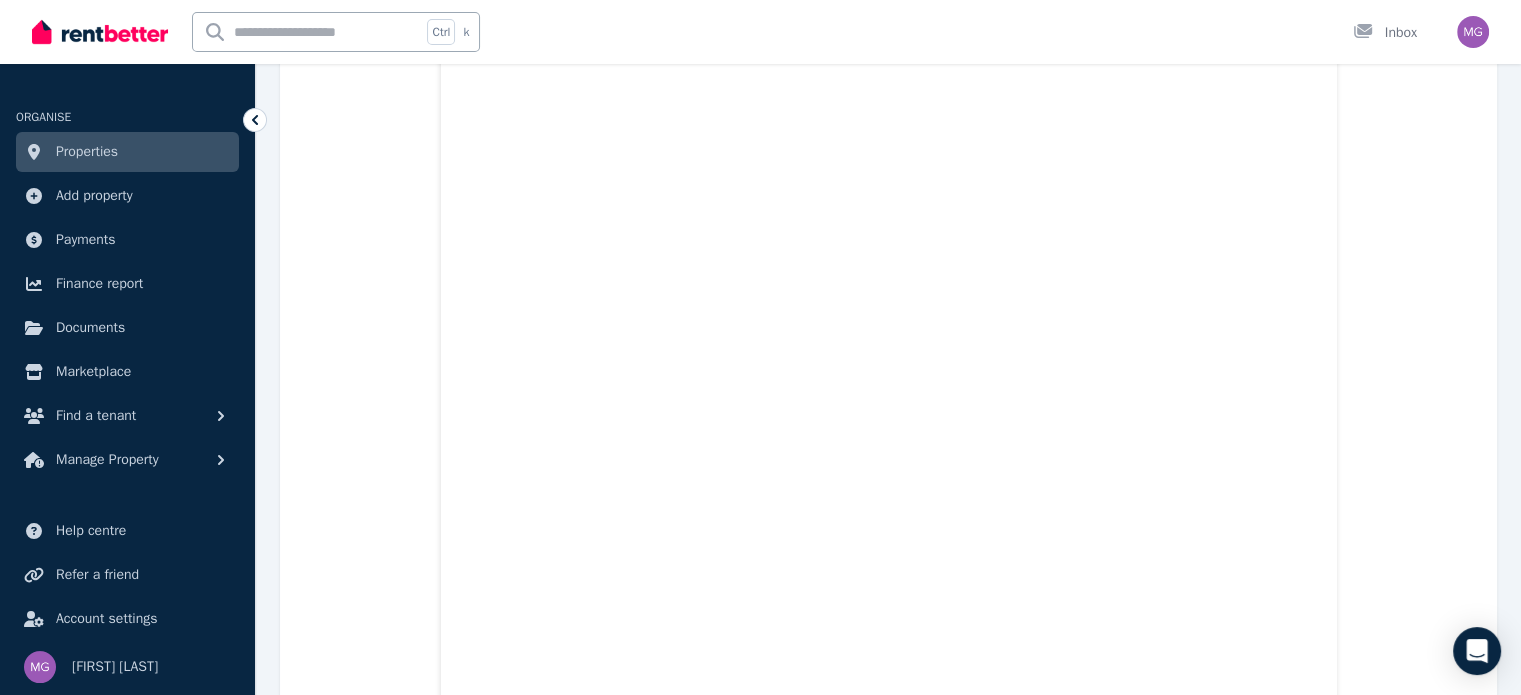 scroll, scrollTop: 0, scrollLeft: 0, axis: both 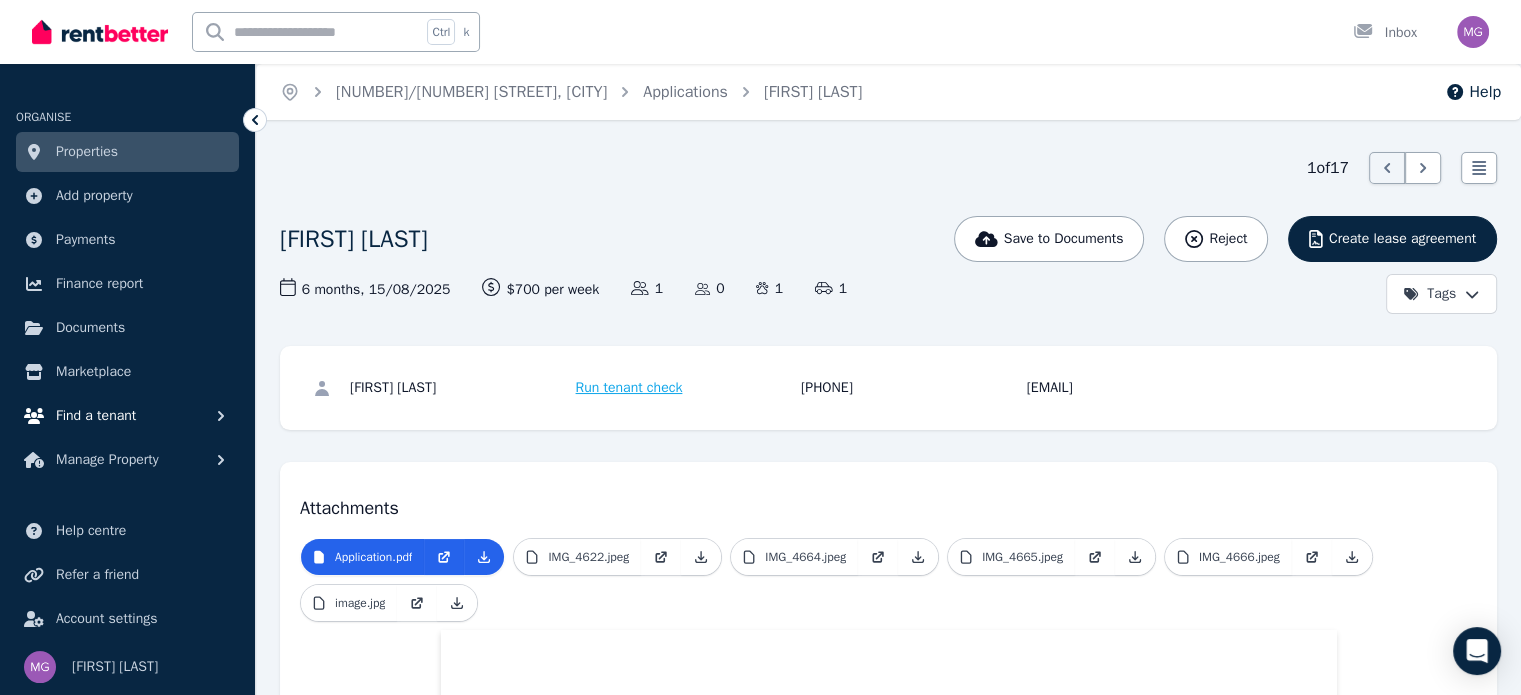 click on "Find a tenant" at bounding box center [127, 416] 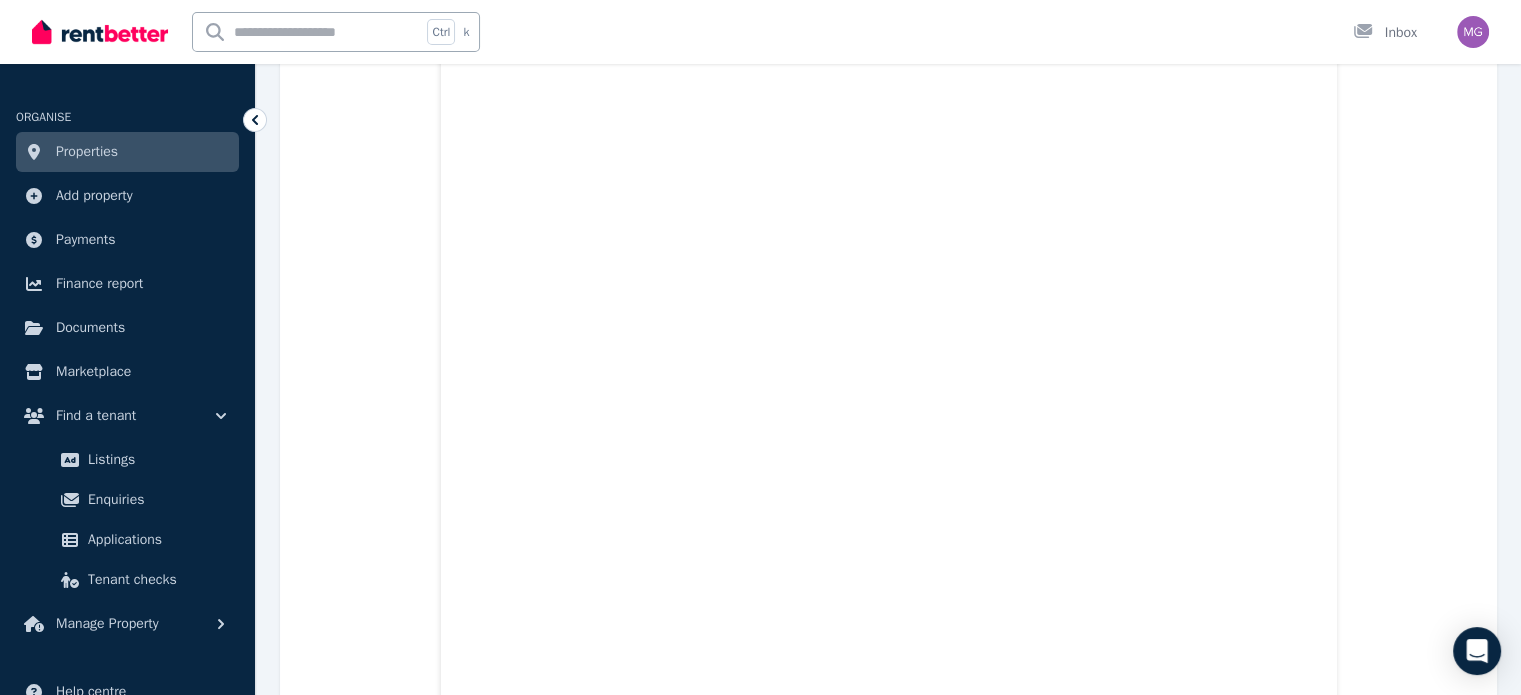 scroll, scrollTop: 438, scrollLeft: 0, axis: vertical 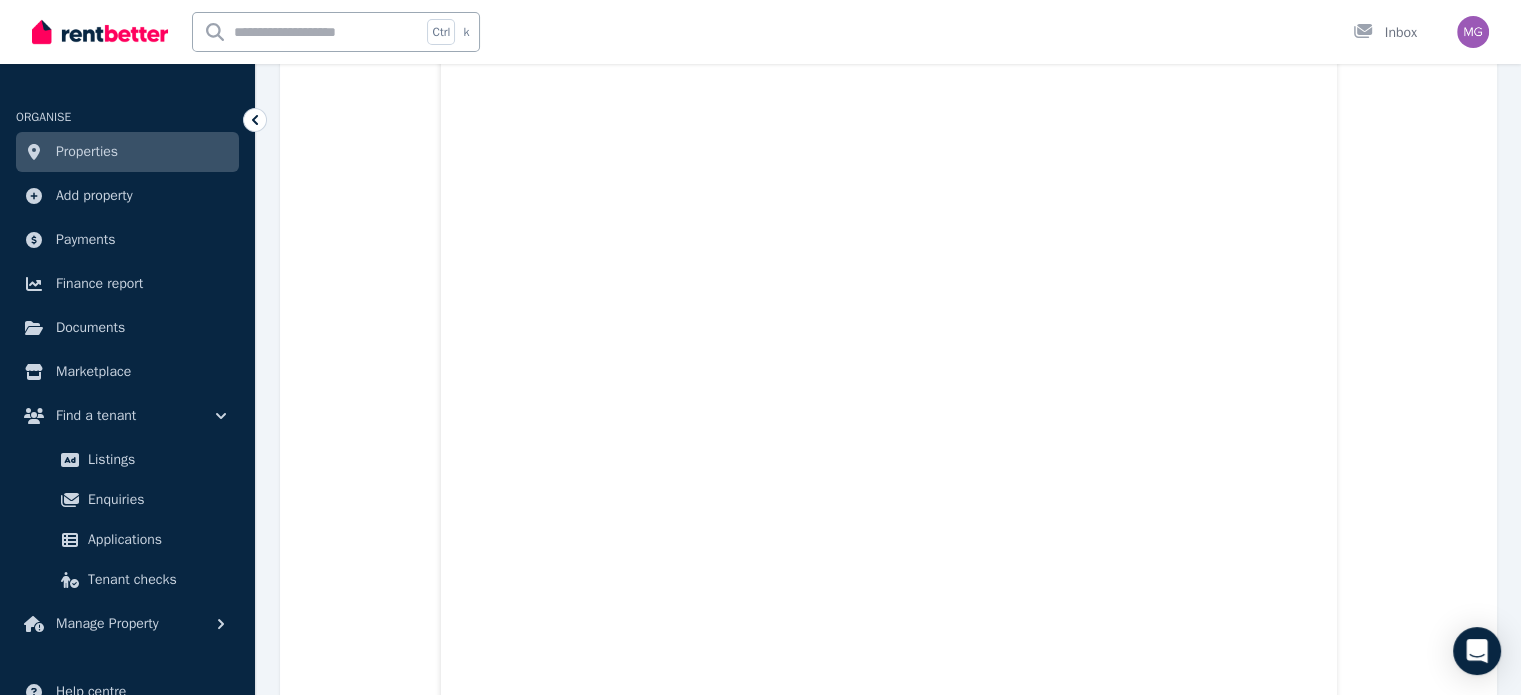 click on "Attachments  Application.pdf IMG_4622.jpeg IMG_4664.jpeg IMG_4665.jpeg IMG_4666.jpeg image.jpg" at bounding box center (888, 5756) 